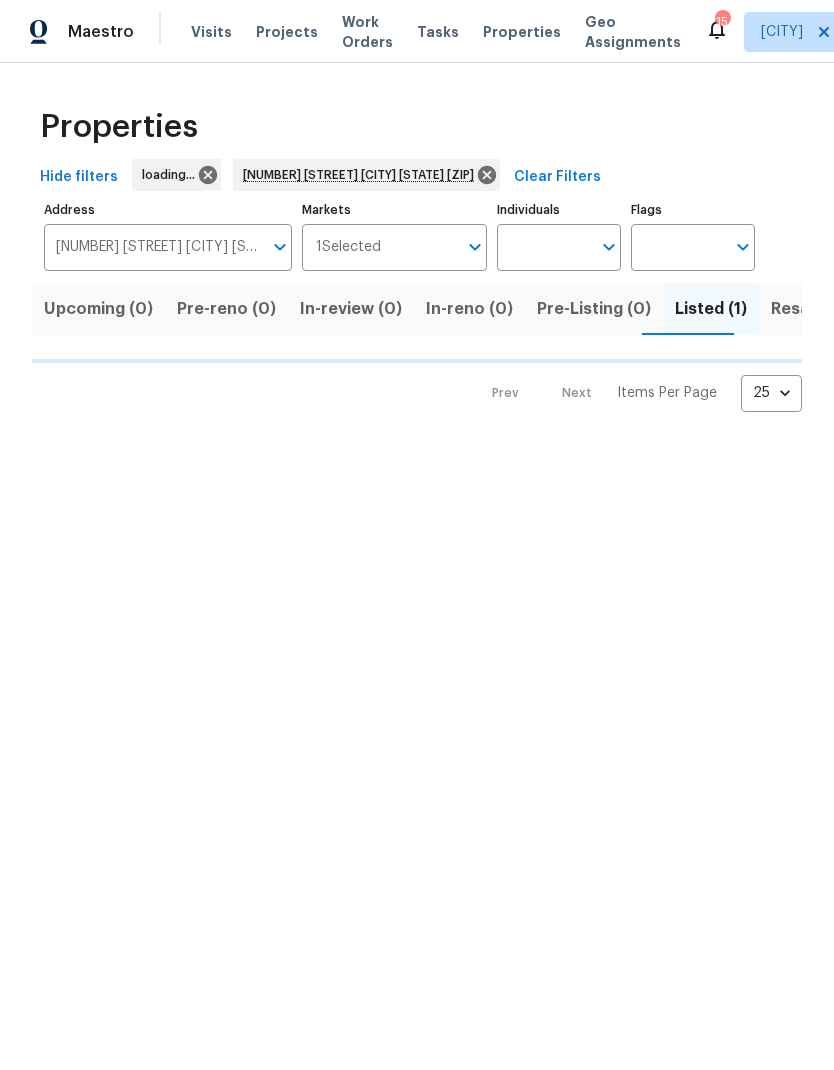 scroll, scrollTop: 0, scrollLeft: 0, axis: both 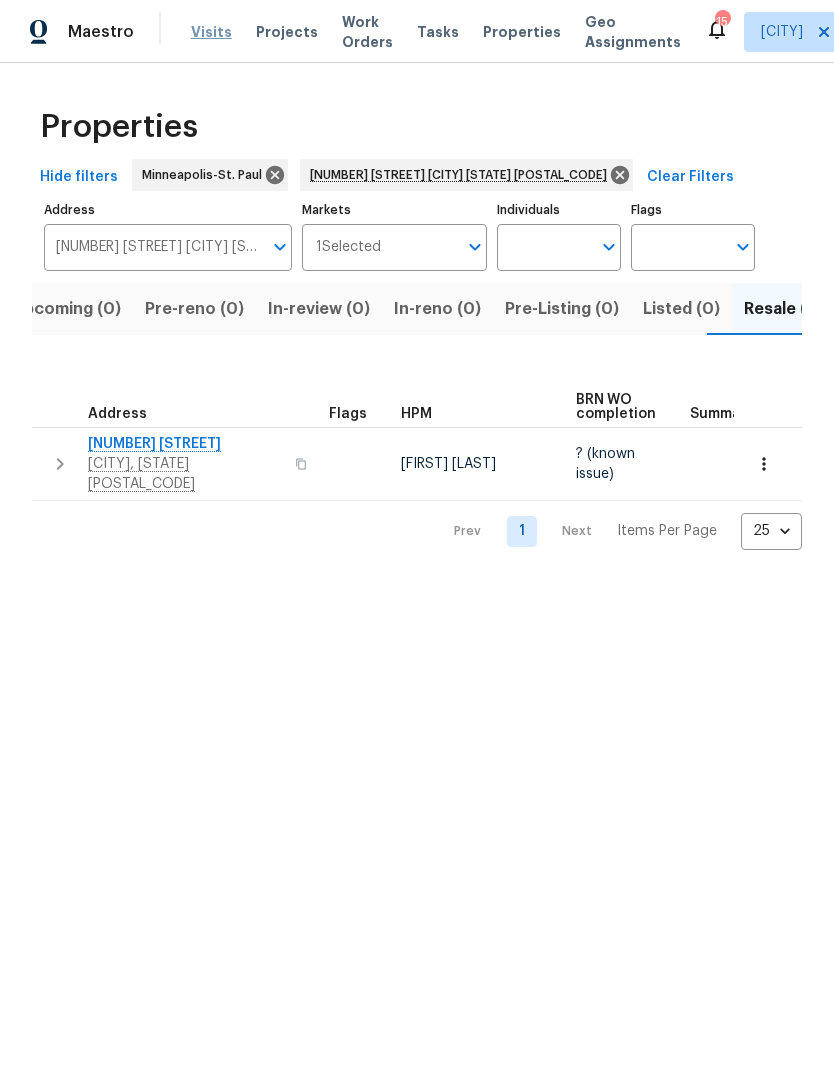 click on "Visits" at bounding box center [211, 32] 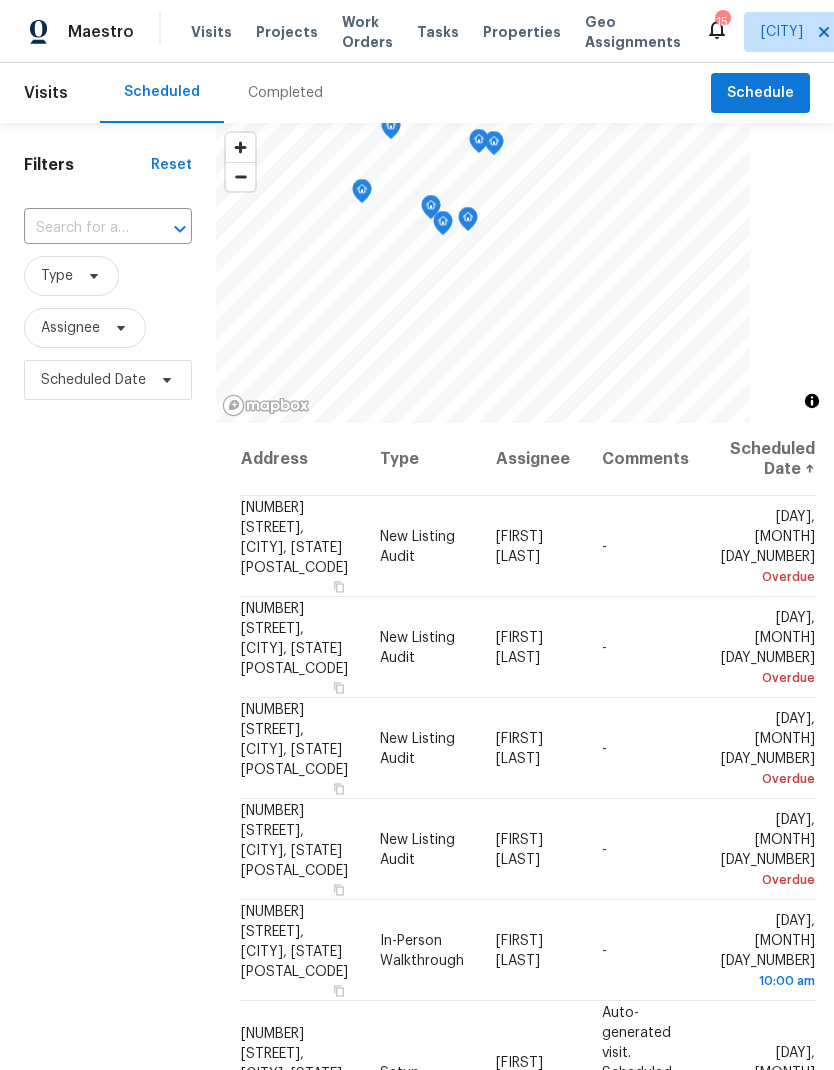 click on "Completed" at bounding box center [285, 93] 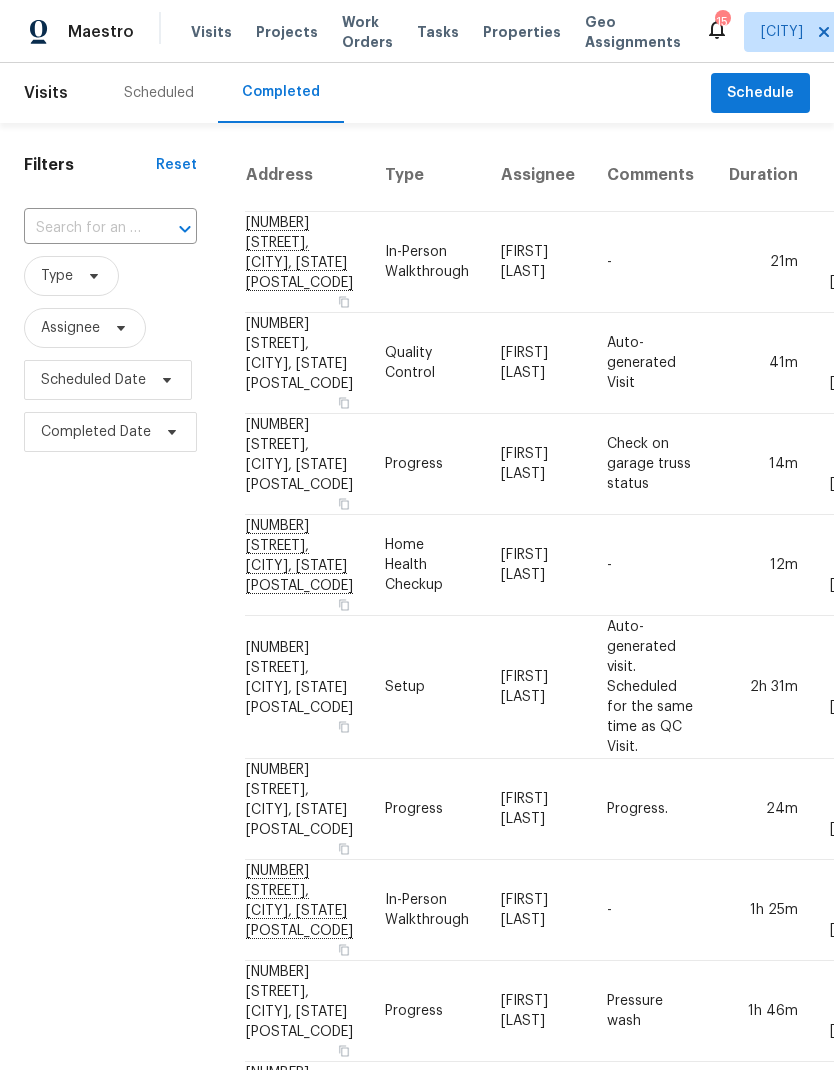 scroll, scrollTop: 0, scrollLeft: 0, axis: both 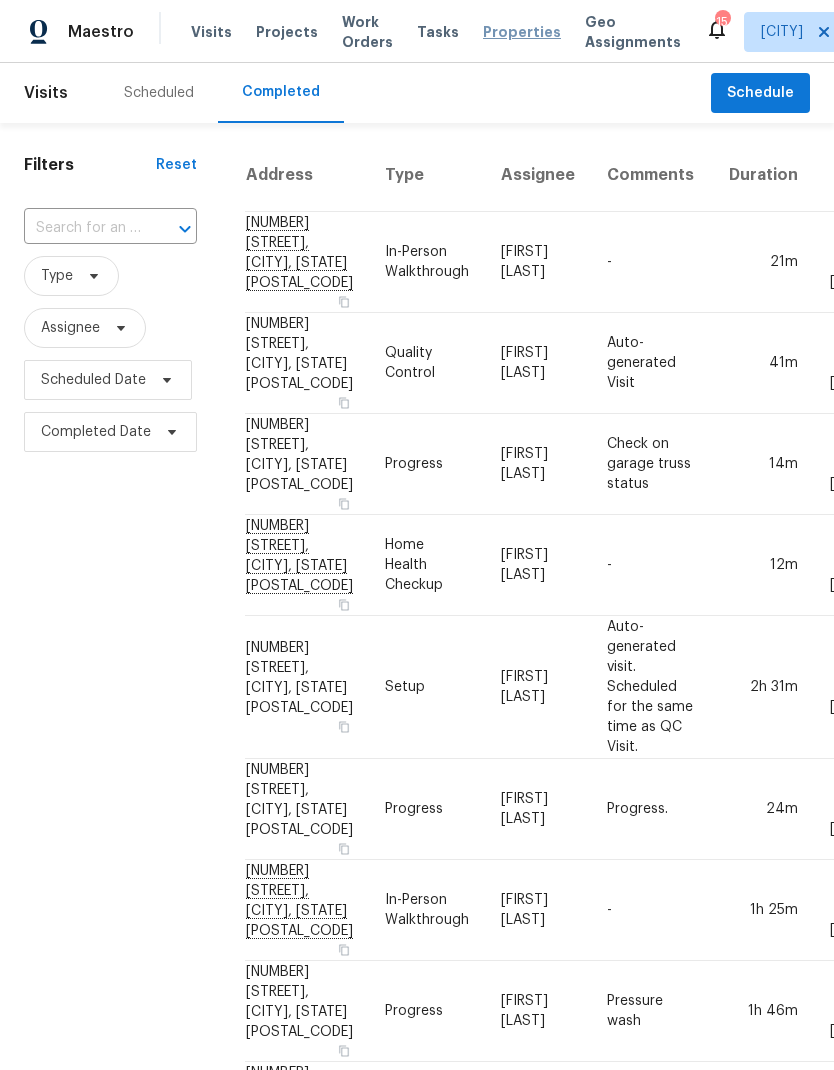 click on "Properties" at bounding box center (522, 32) 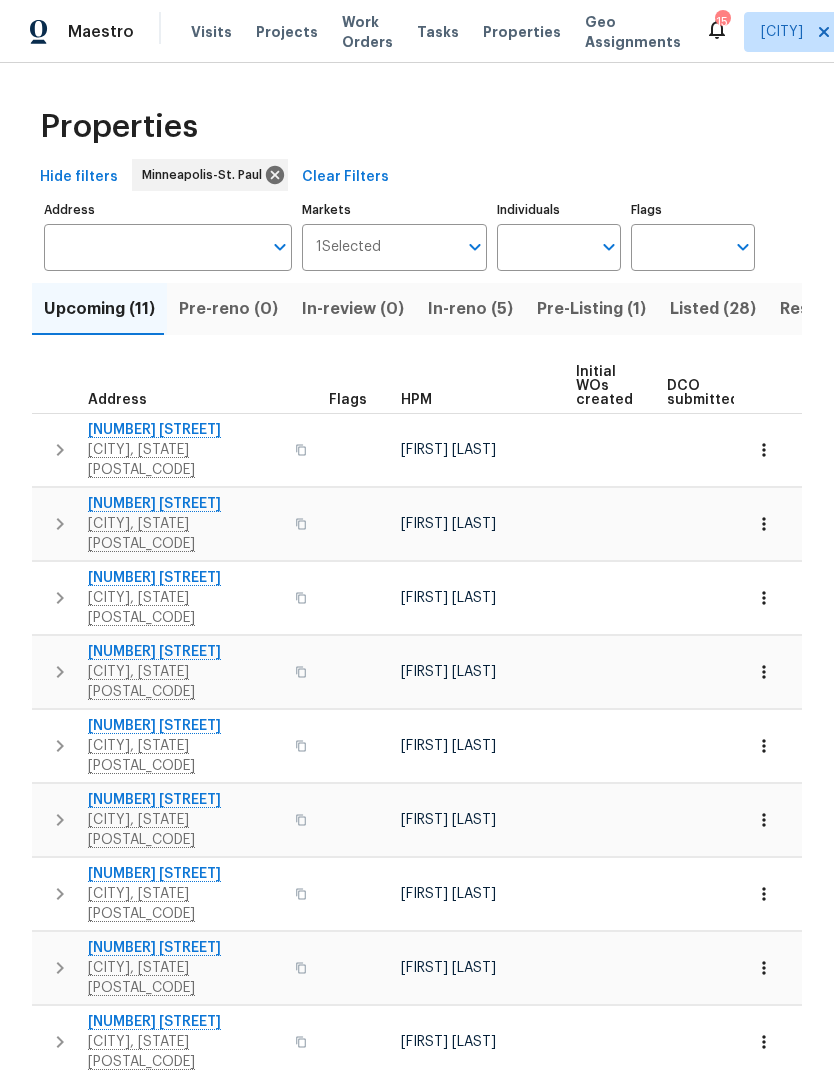 click on "In-reno (5)" at bounding box center [470, 309] 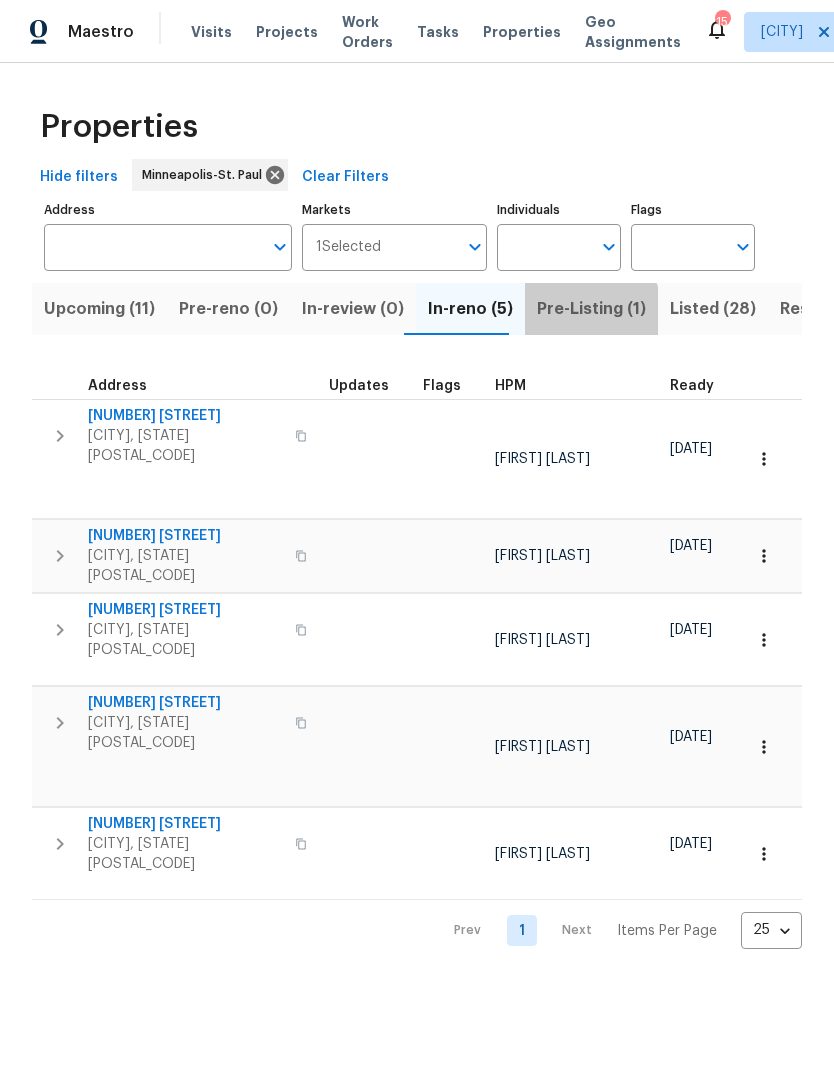 click on "Pre-Listing (1)" at bounding box center (591, 309) 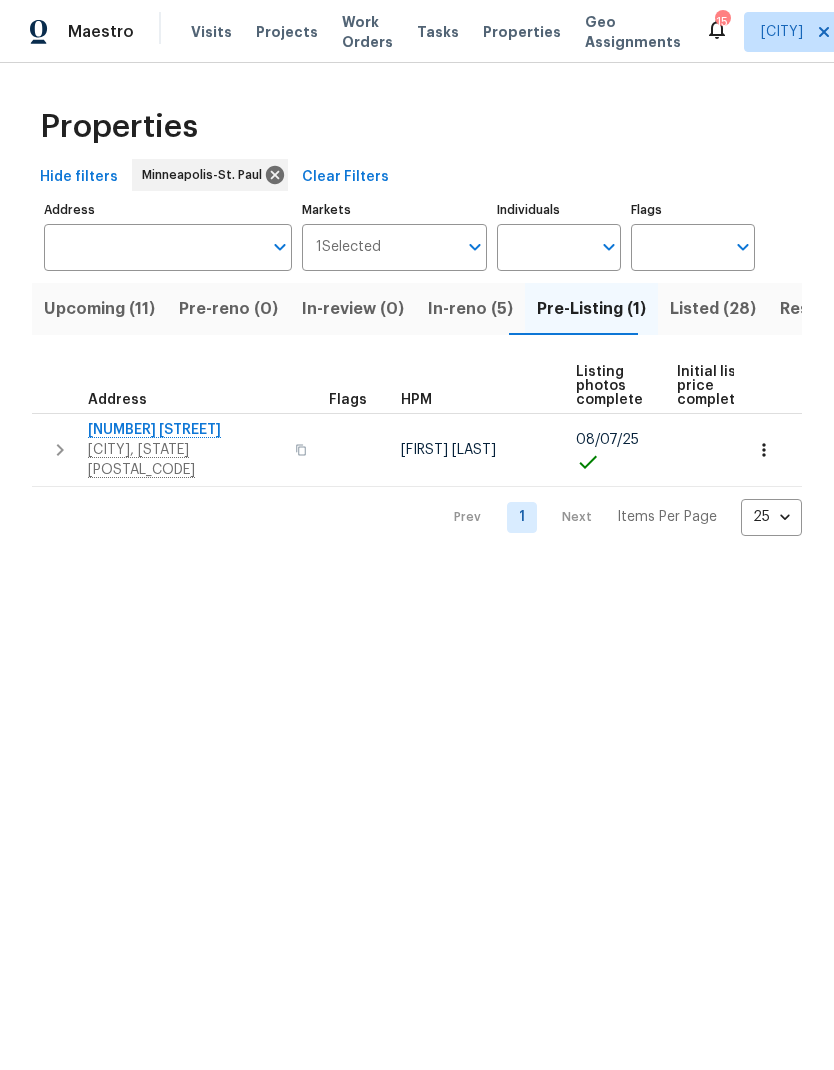 click on "In-reno (5)" at bounding box center (470, 309) 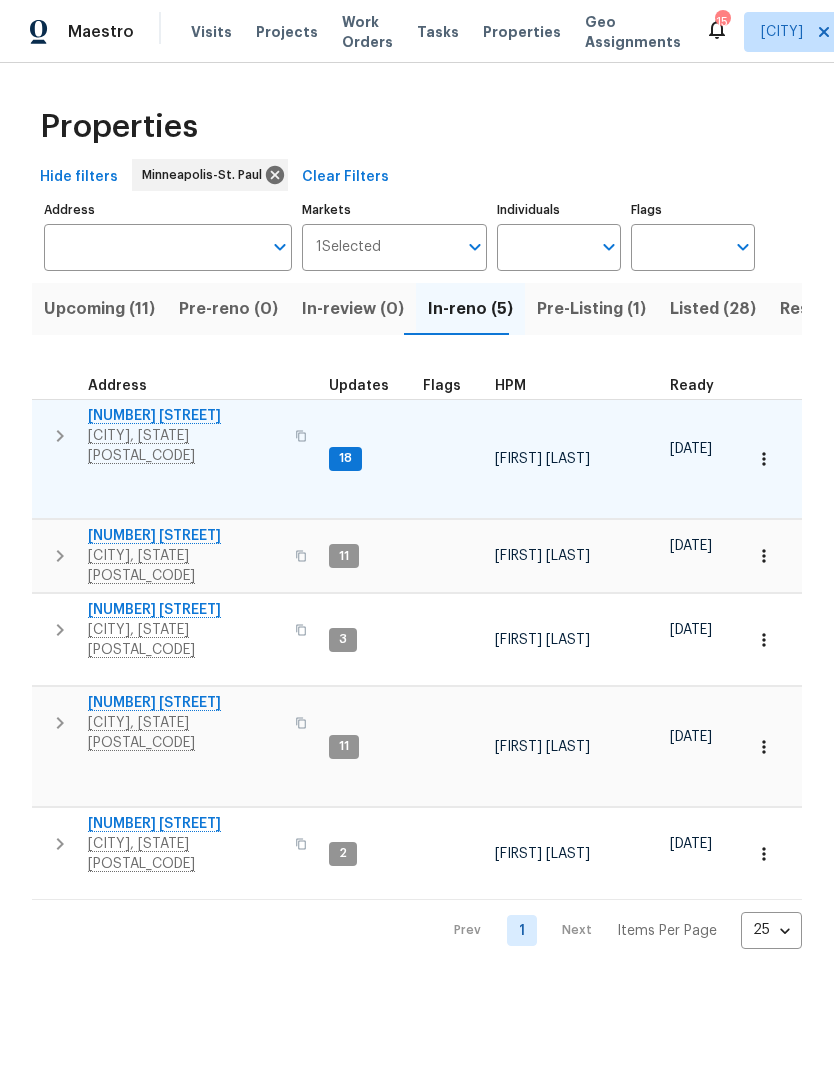 click on "[CITY], [STATE] [POSTAL_CODE]" at bounding box center [185, 446] 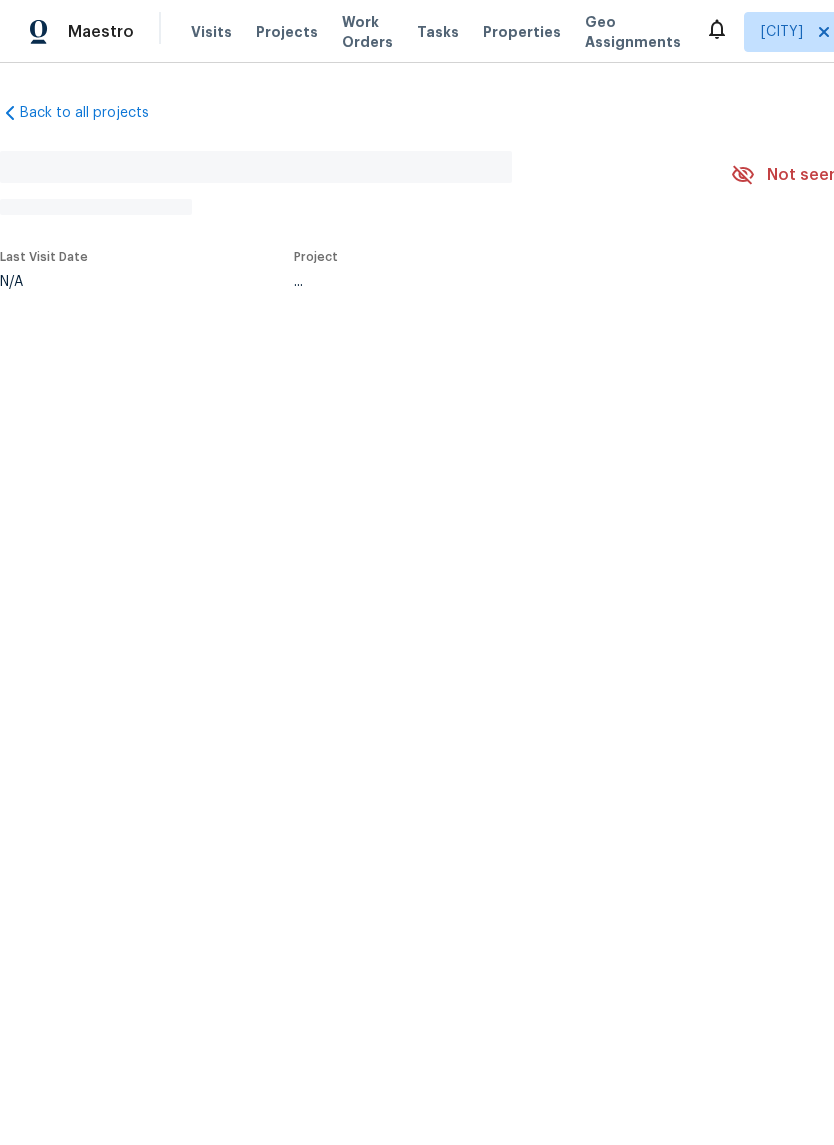 scroll, scrollTop: 0, scrollLeft: 0, axis: both 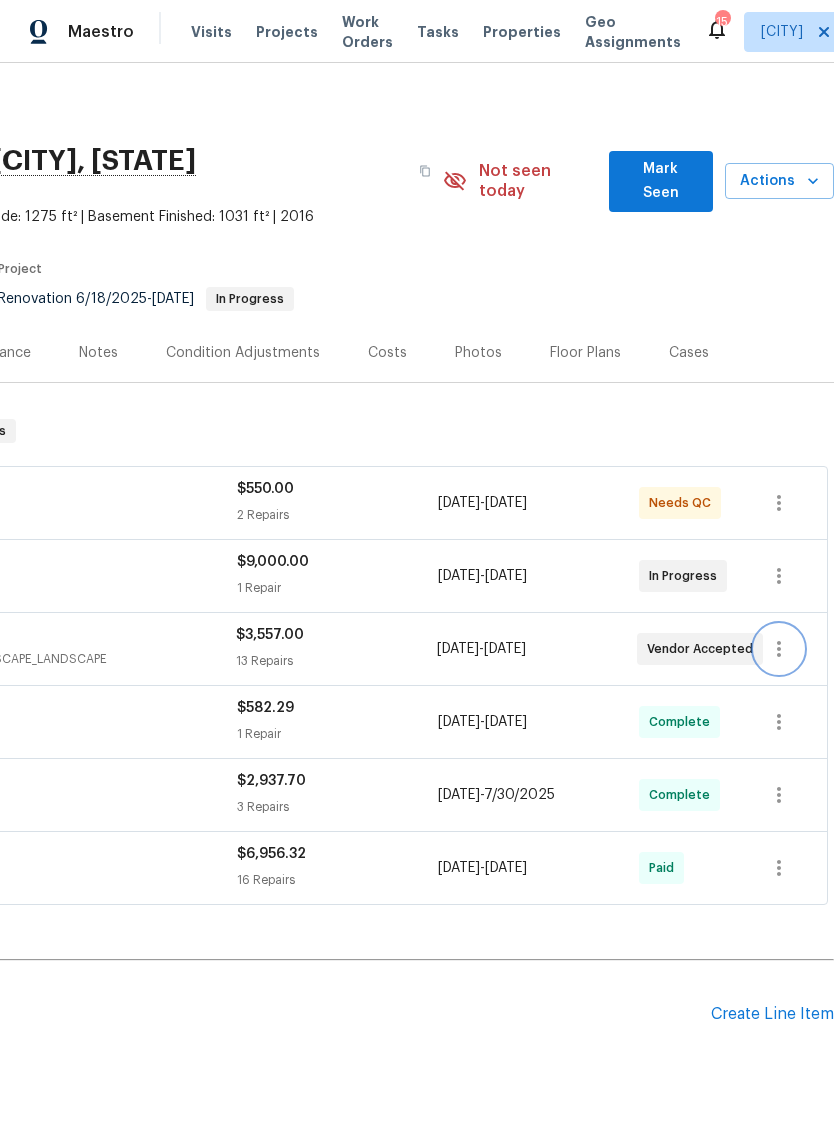click 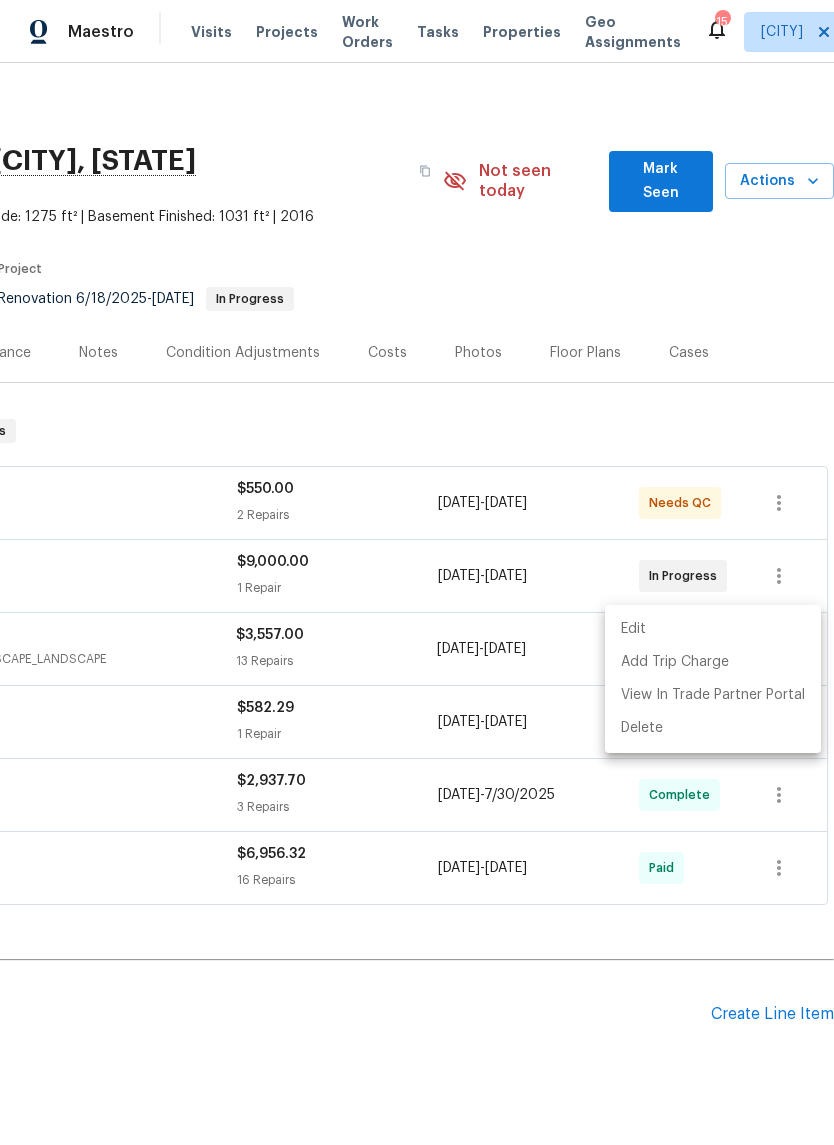 click on "Edit" at bounding box center [713, 629] 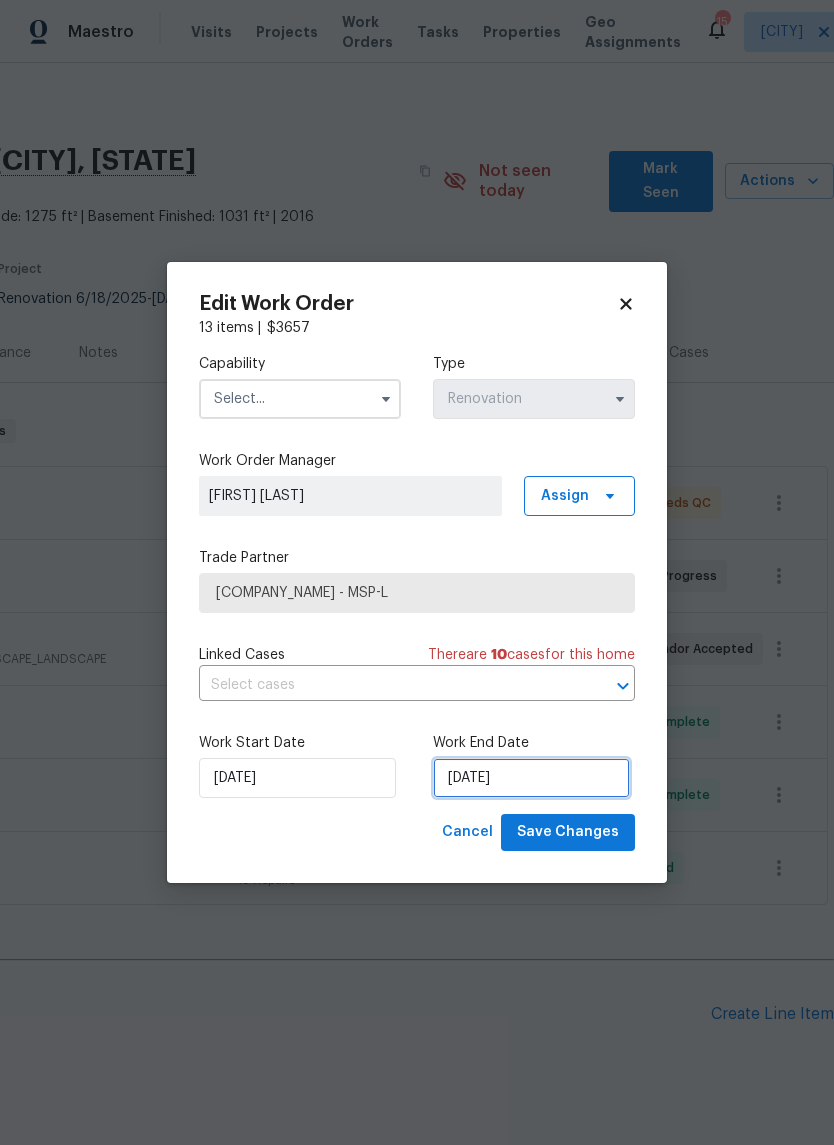 click on "8/6/2025" at bounding box center [531, 778] 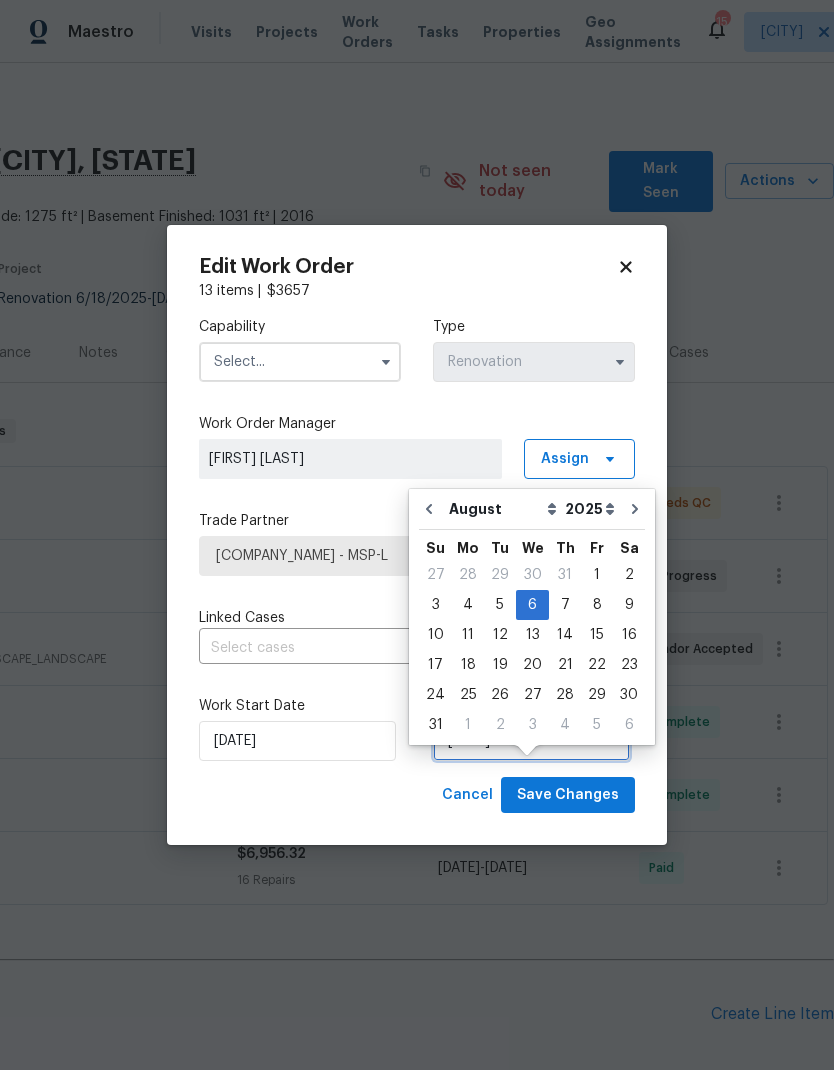 scroll, scrollTop: 53, scrollLeft: 0, axis: vertical 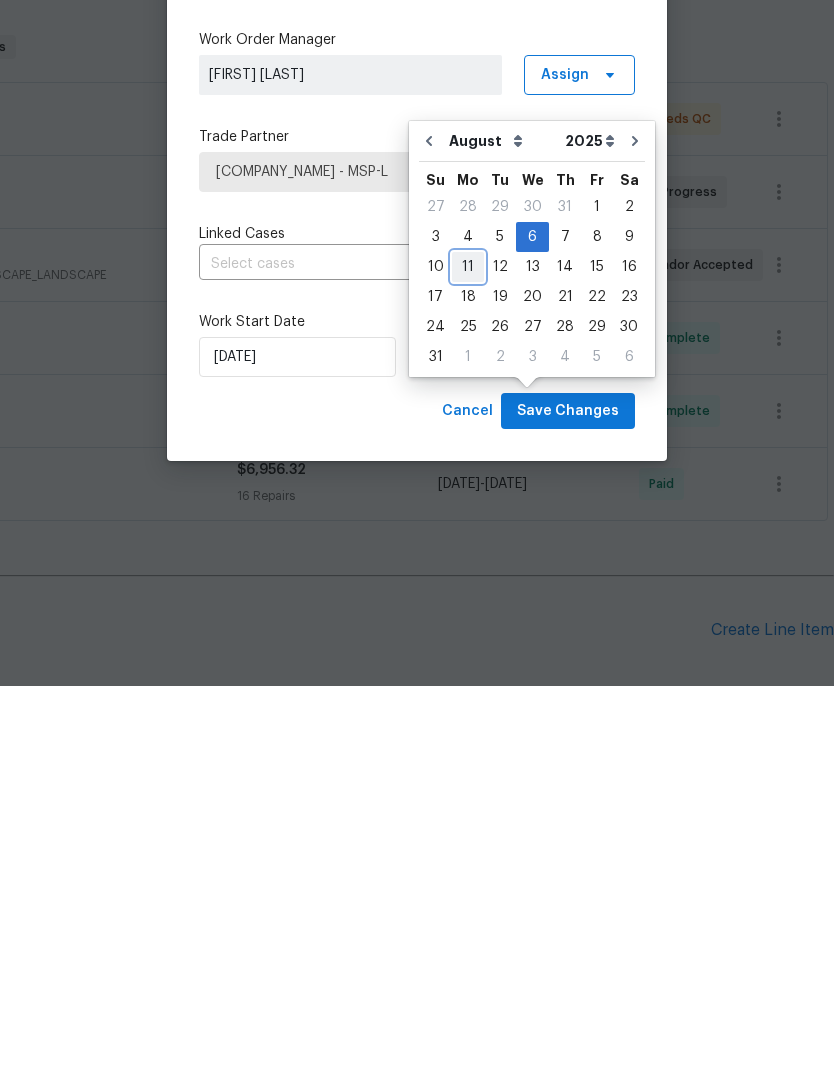 click on "11" at bounding box center (468, 651) 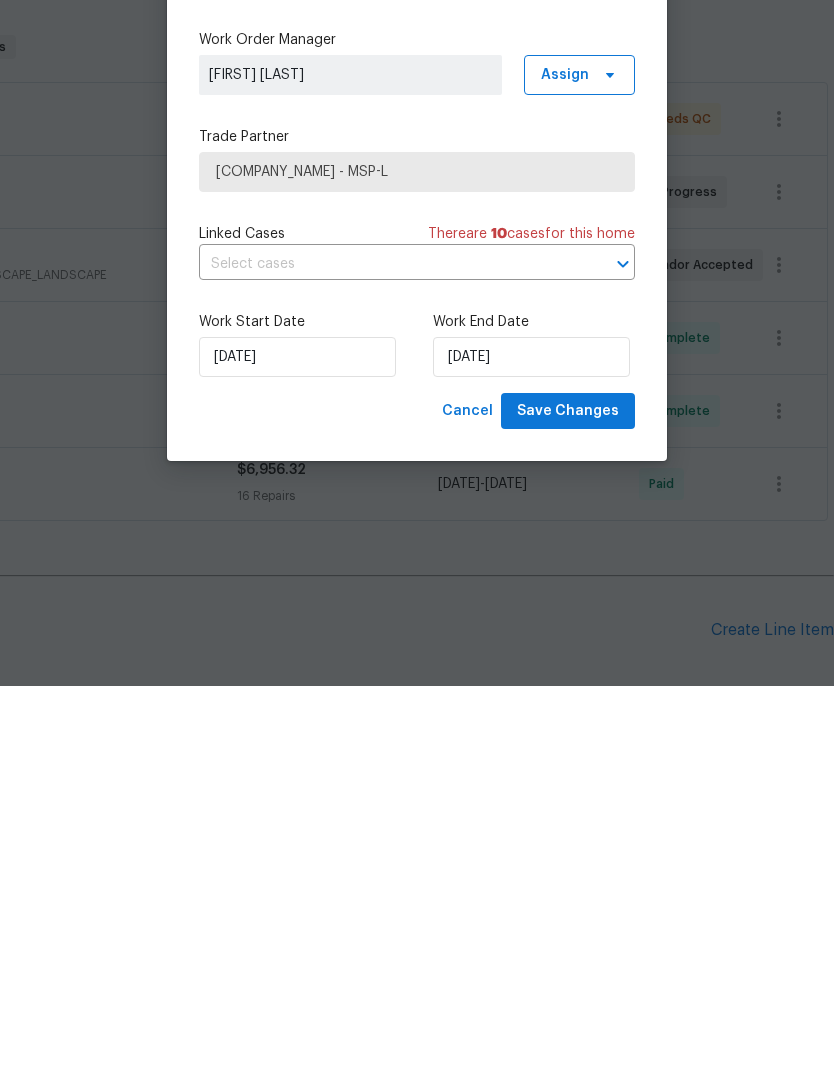 scroll, scrollTop: 80, scrollLeft: 0, axis: vertical 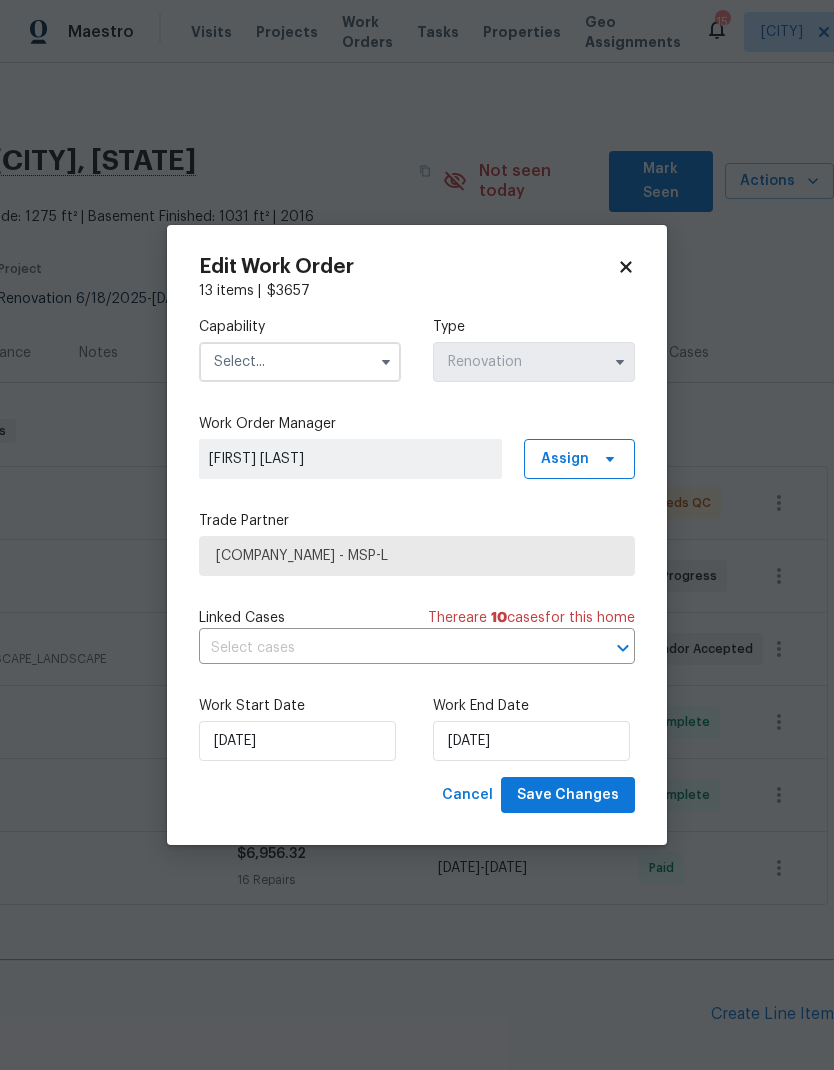 click at bounding box center (300, 362) 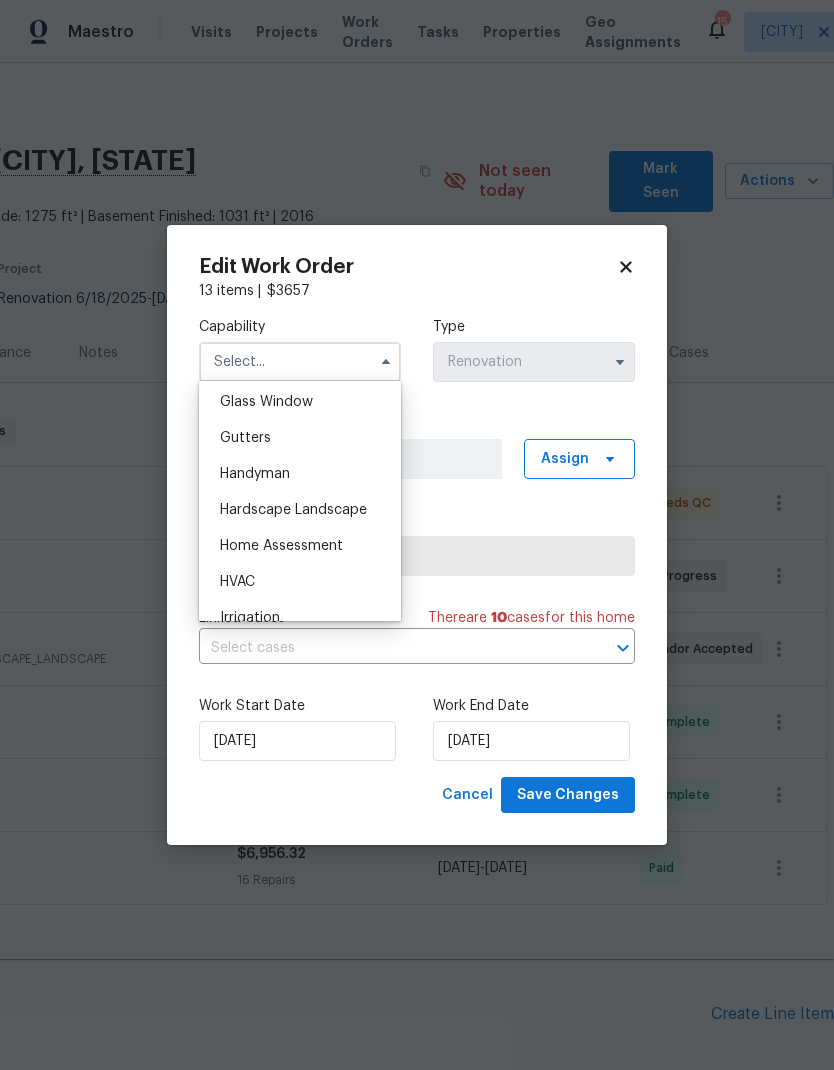 scroll, scrollTop: 1029, scrollLeft: 0, axis: vertical 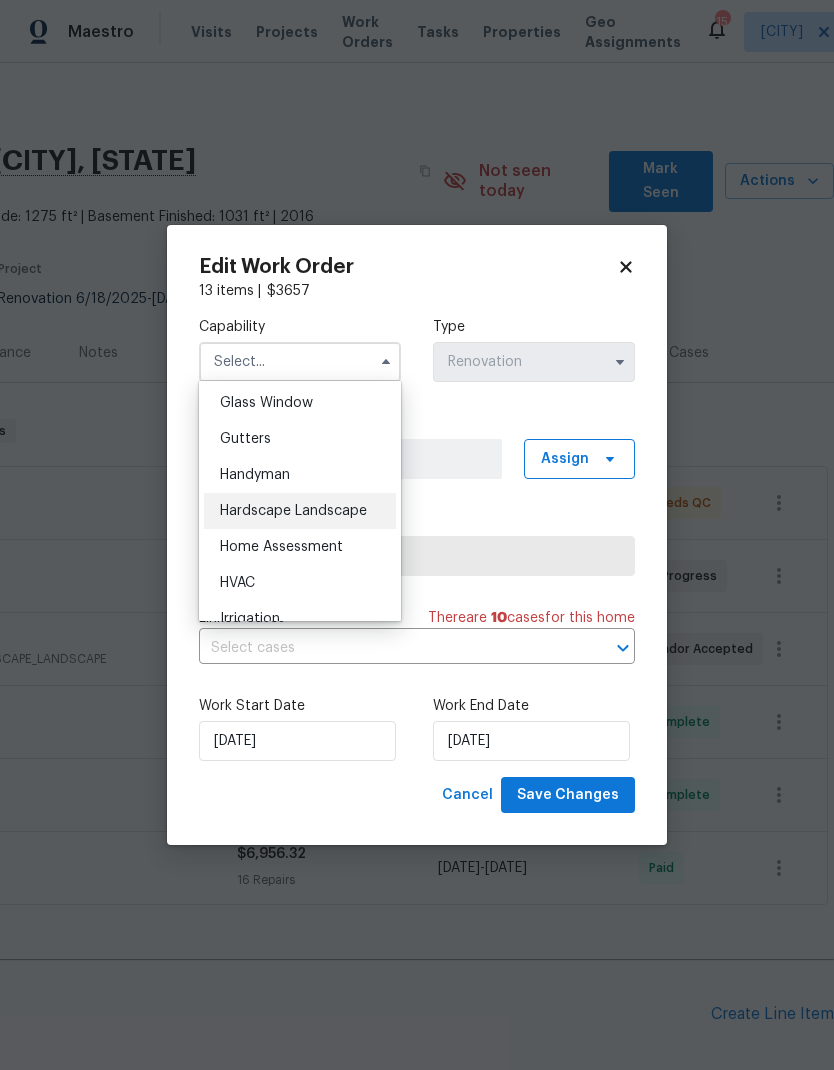 click on "Hardscape Landscape" at bounding box center [300, 511] 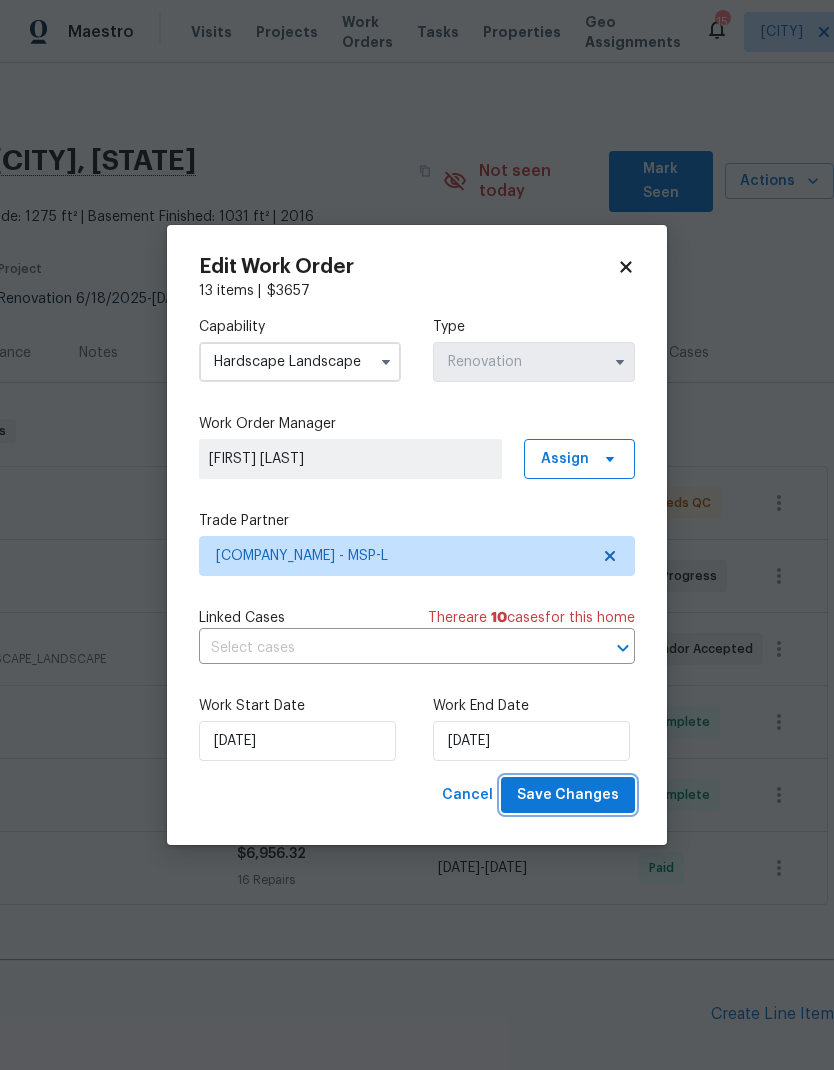 click on "Save Changes" at bounding box center (568, 795) 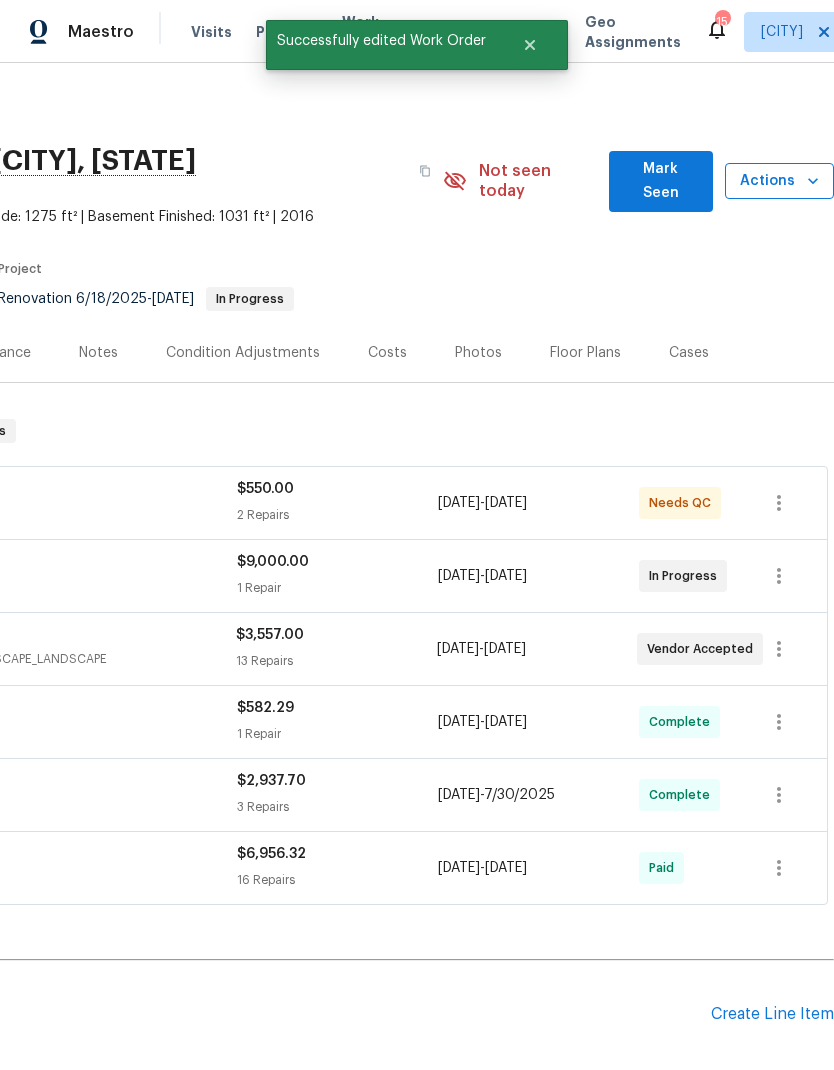 click on "Actions" at bounding box center [779, 181] 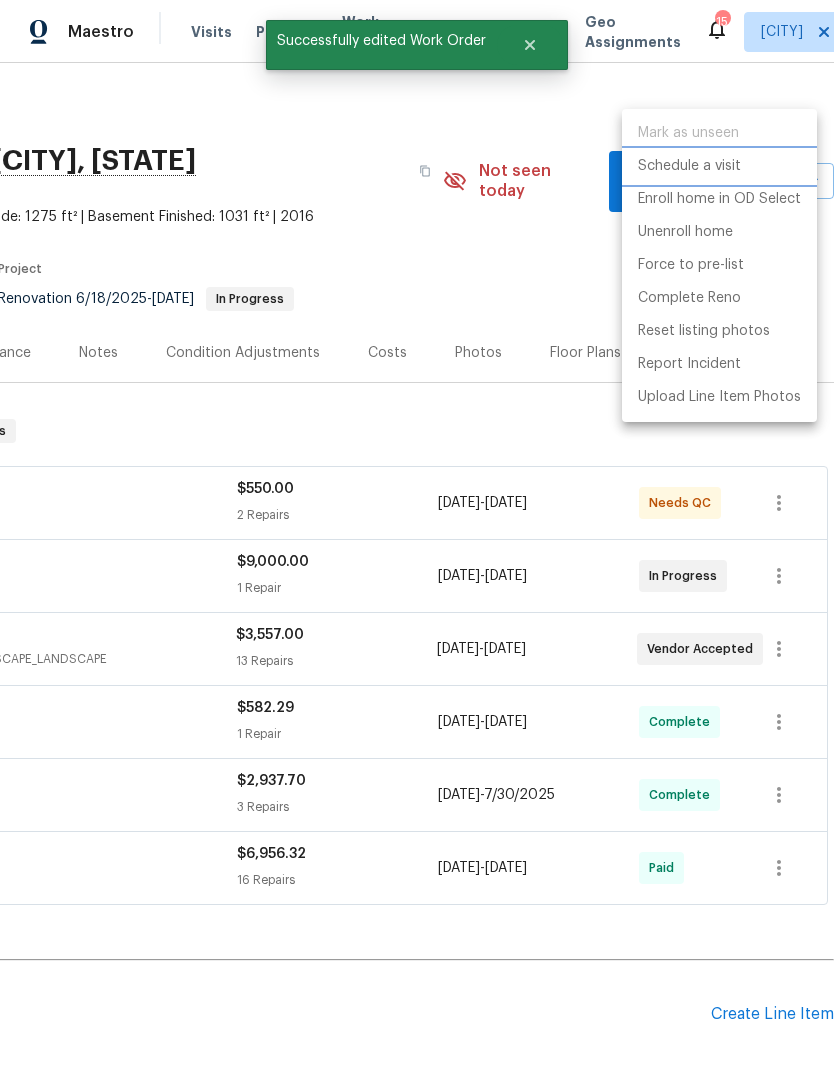 click on "Schedule a visit" at bounding box center (689, 166) 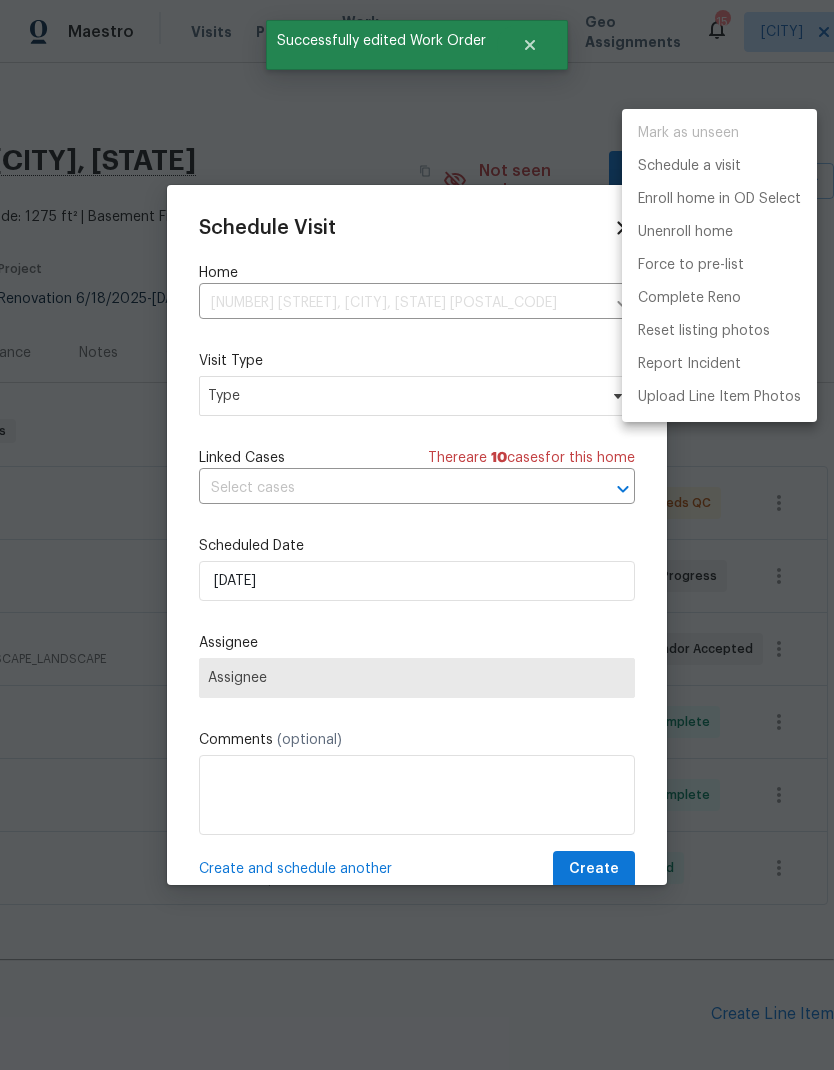 click at bounding box center (417, 535) 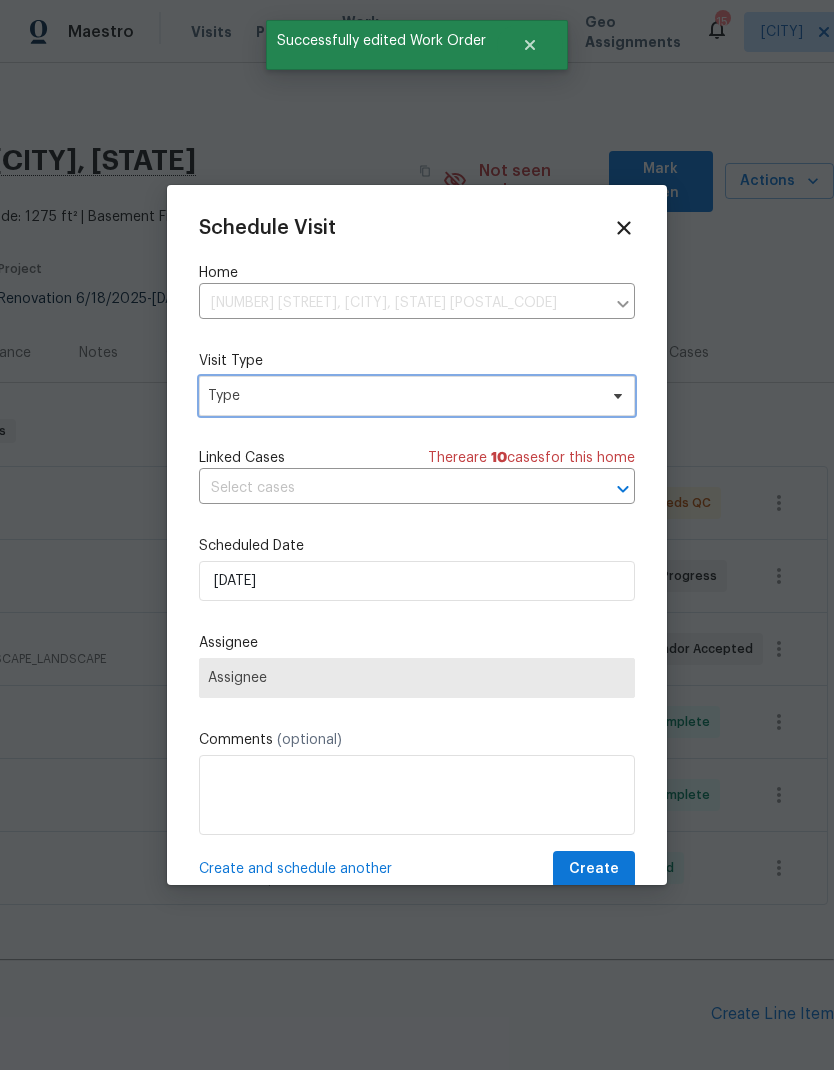 click on "Type" at bounding box center [402, 396] 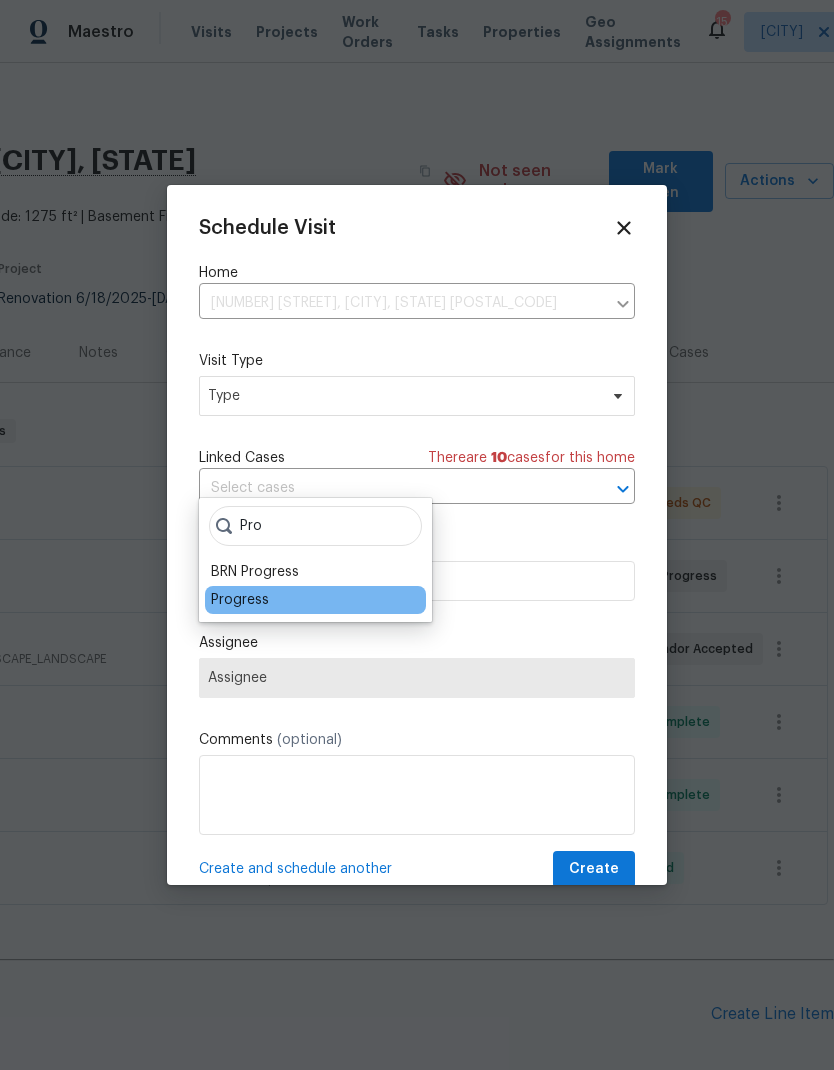 type on "Pro" 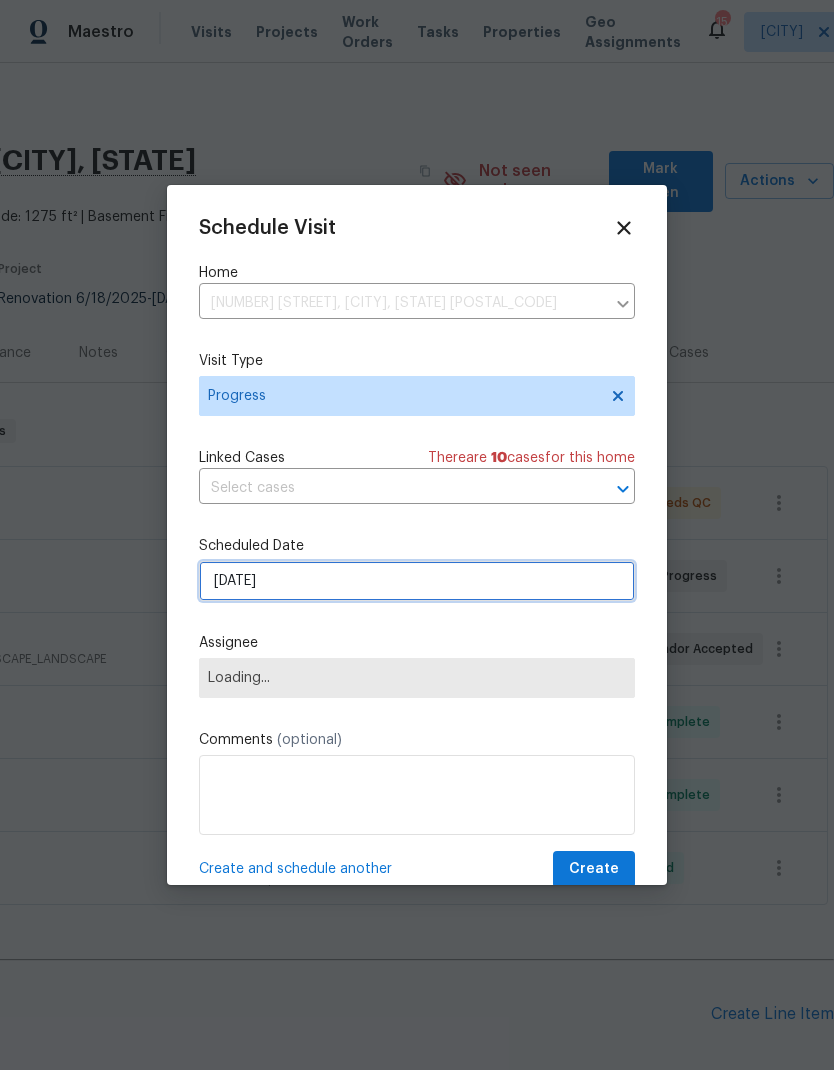 click on "8/7/2025" at bounding box center [417, 581] 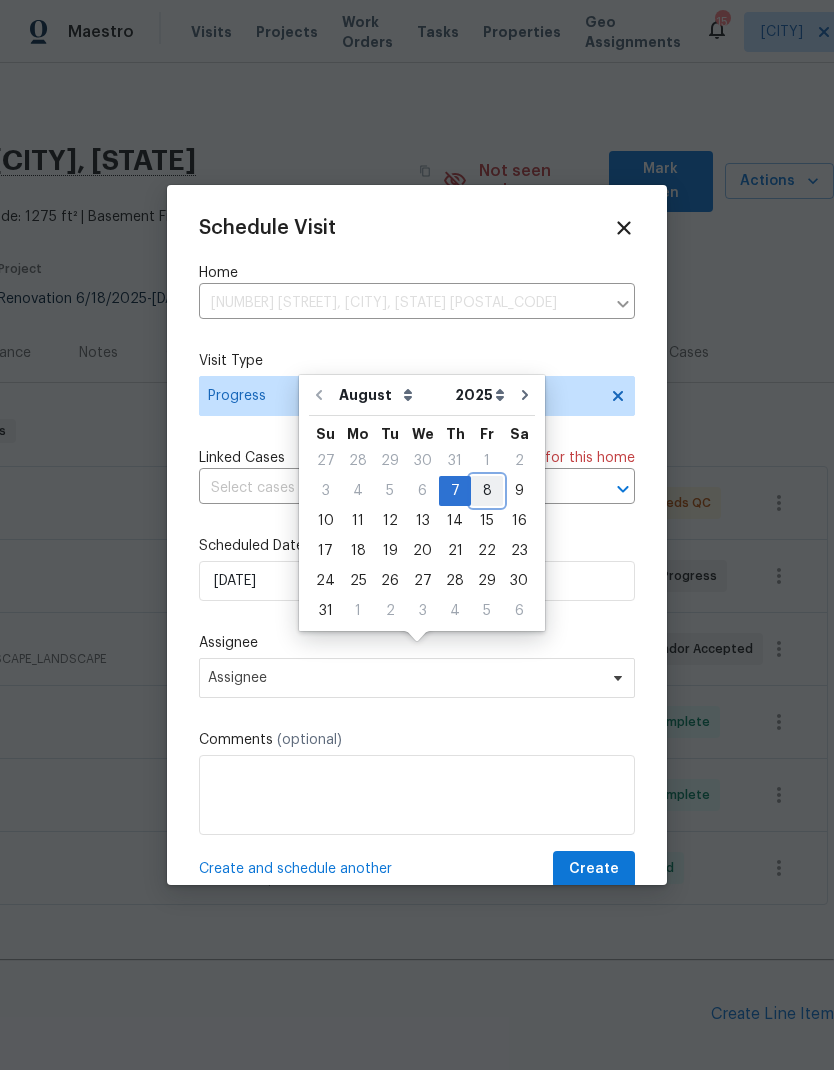 click on "8" at bounding box center (487, 491) 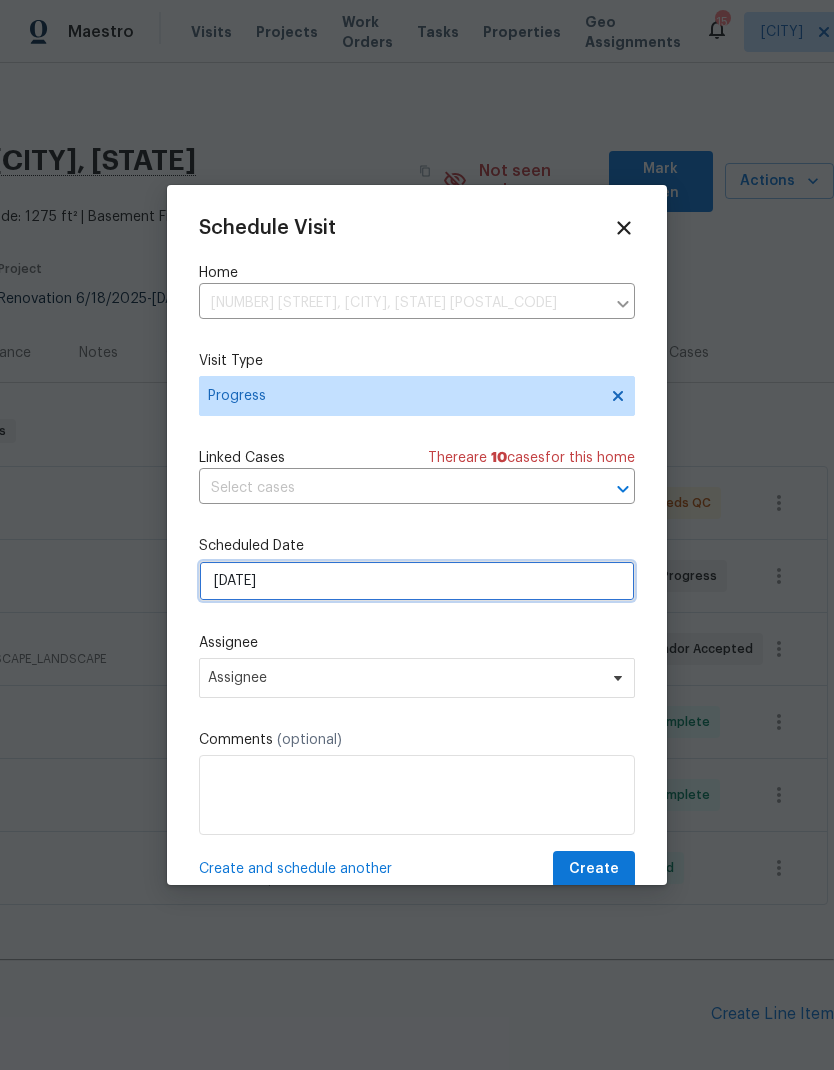 click on "8/8/2025" at bounding box center (417, 581) 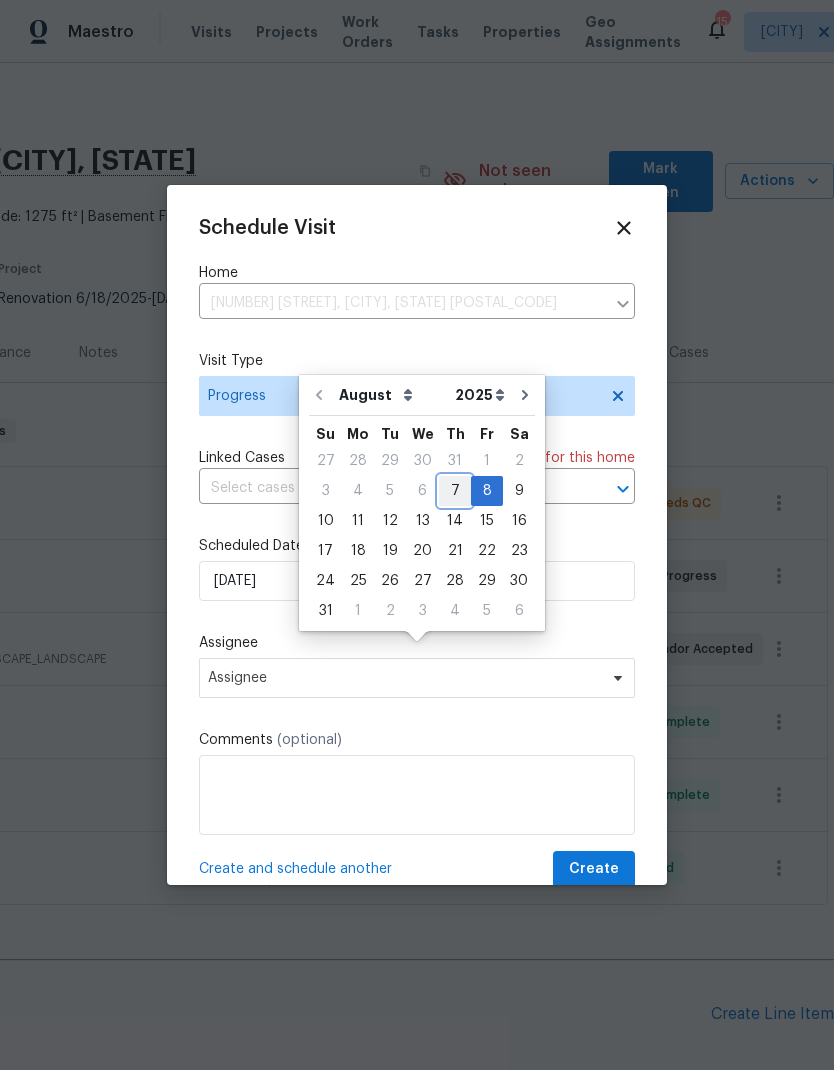 click on "7" at bounding box center [455, 491] 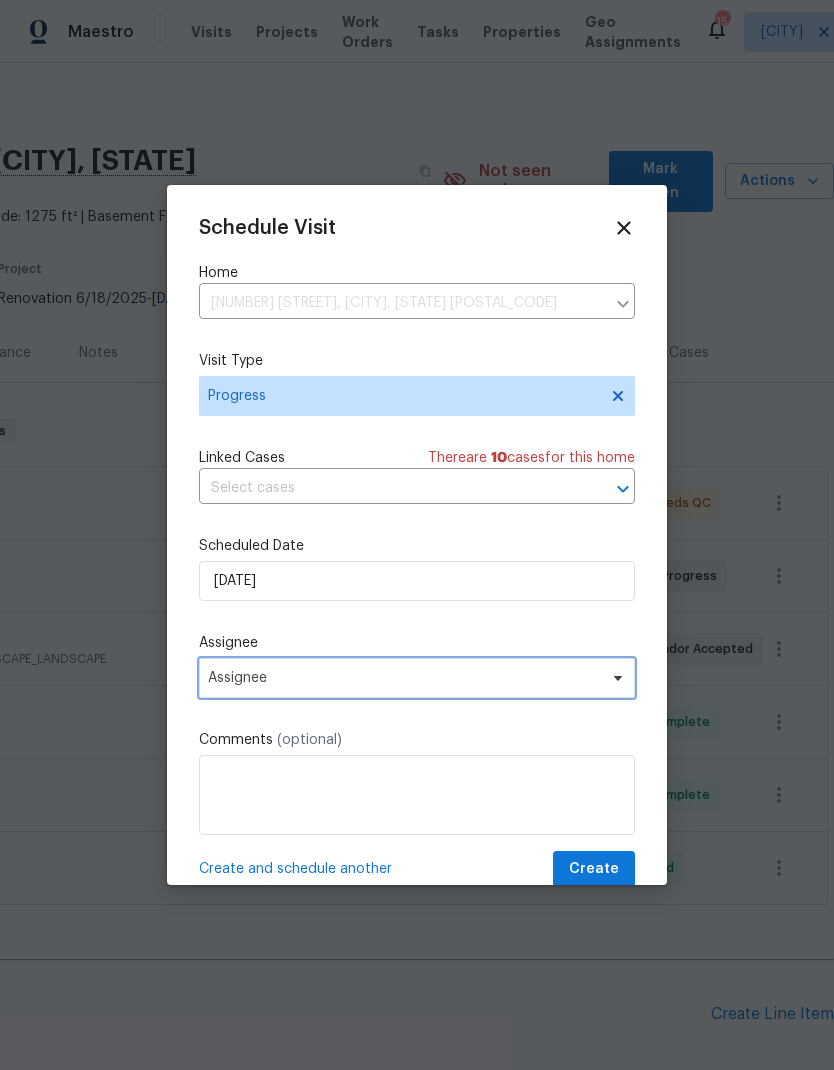 click on "Assignee" at bounding box center (404, 678) 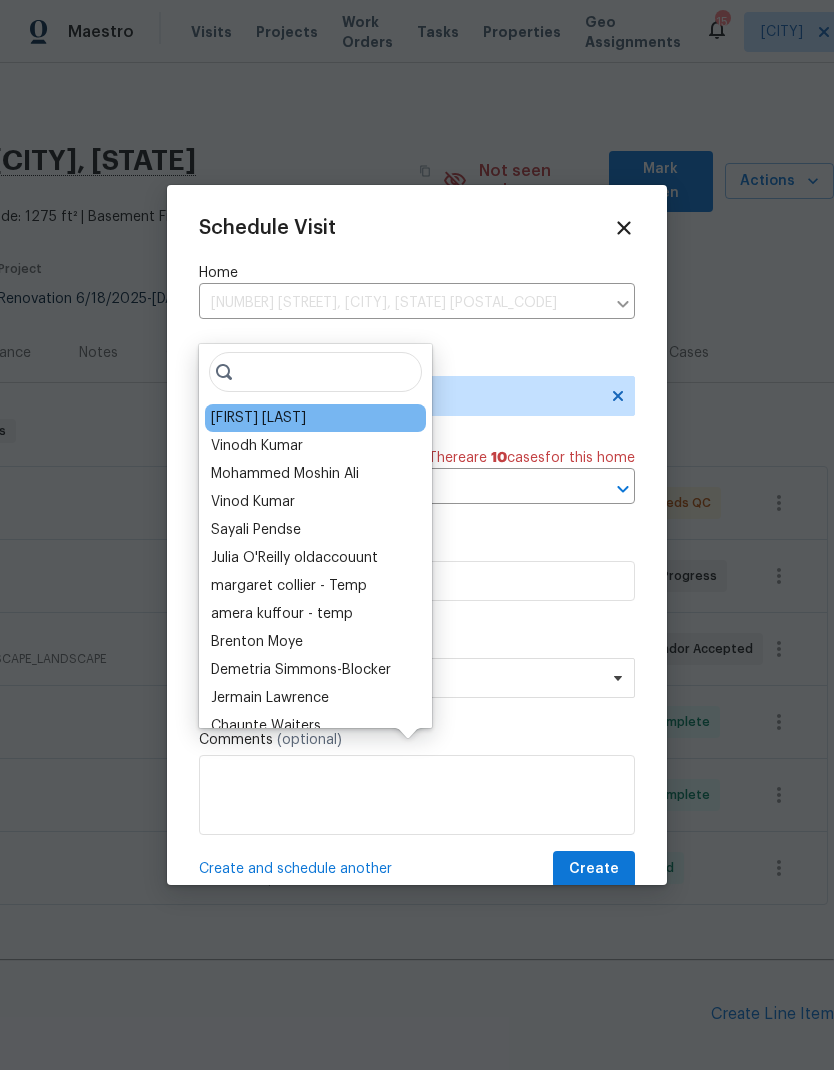 click on "[FIRST] [LAST]" at bounding box center [258, 418] 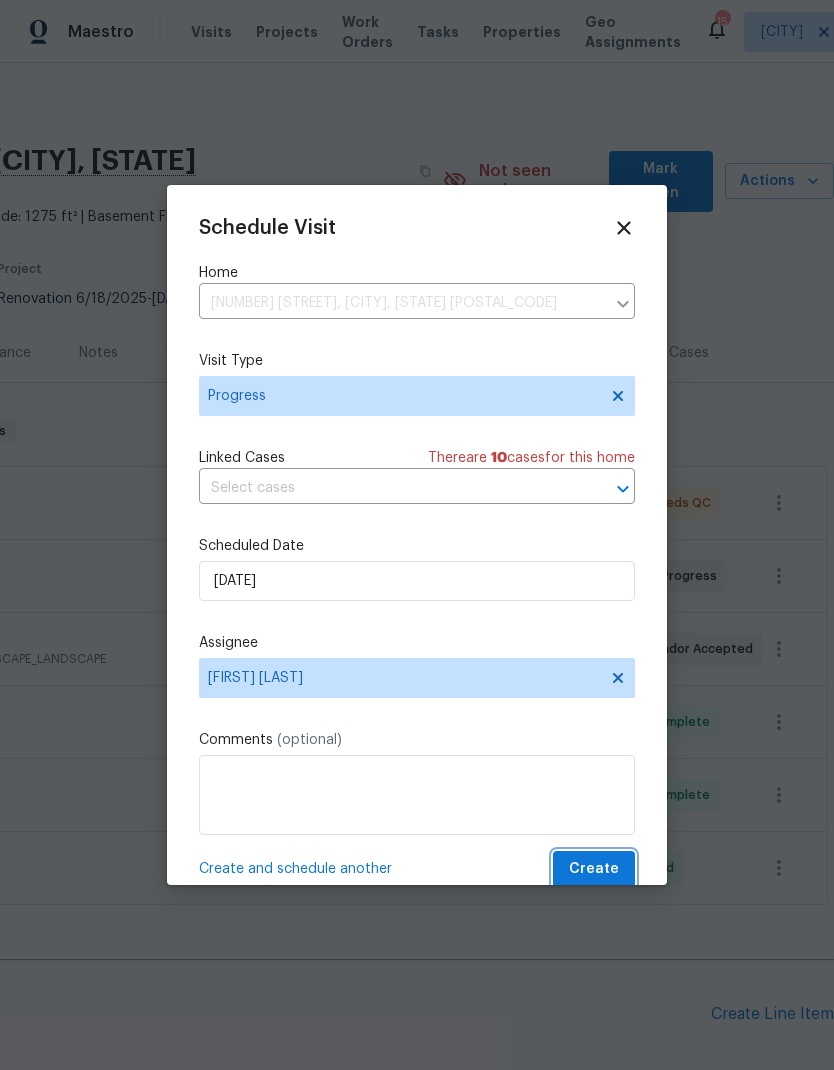 click on "Create" at bounding box center (594, 869) 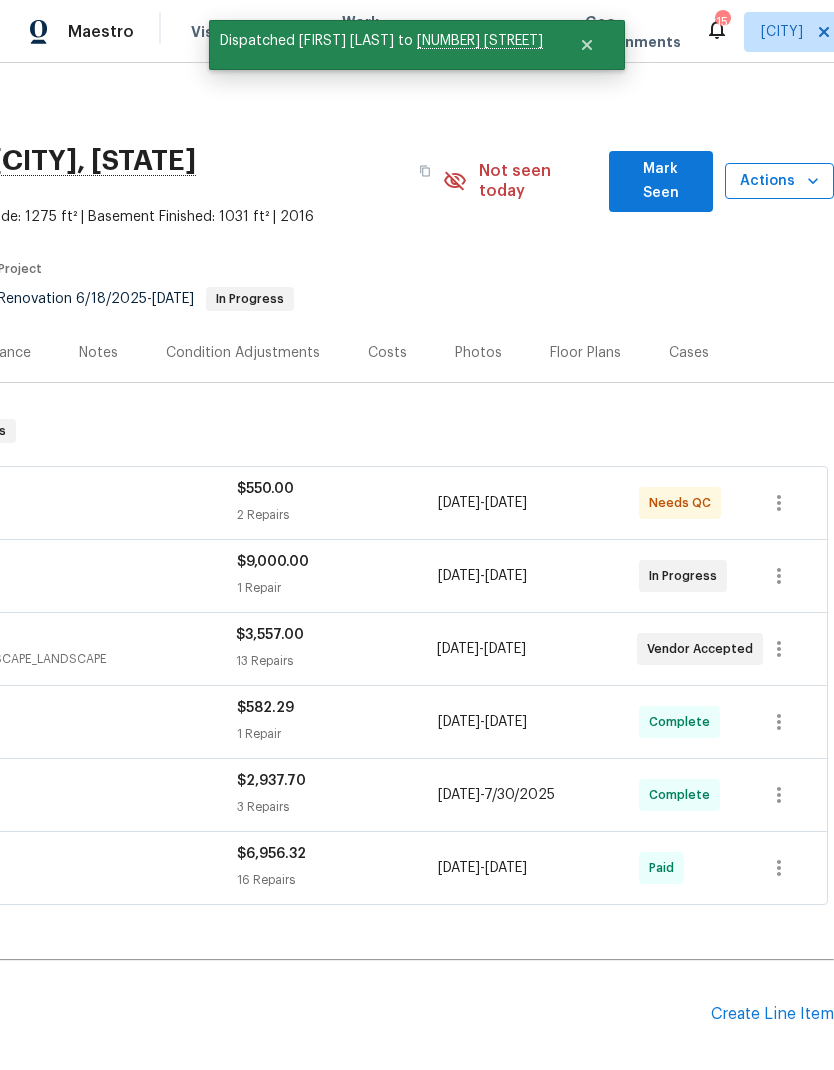click on "Actions" at bounding box center [779, 181] 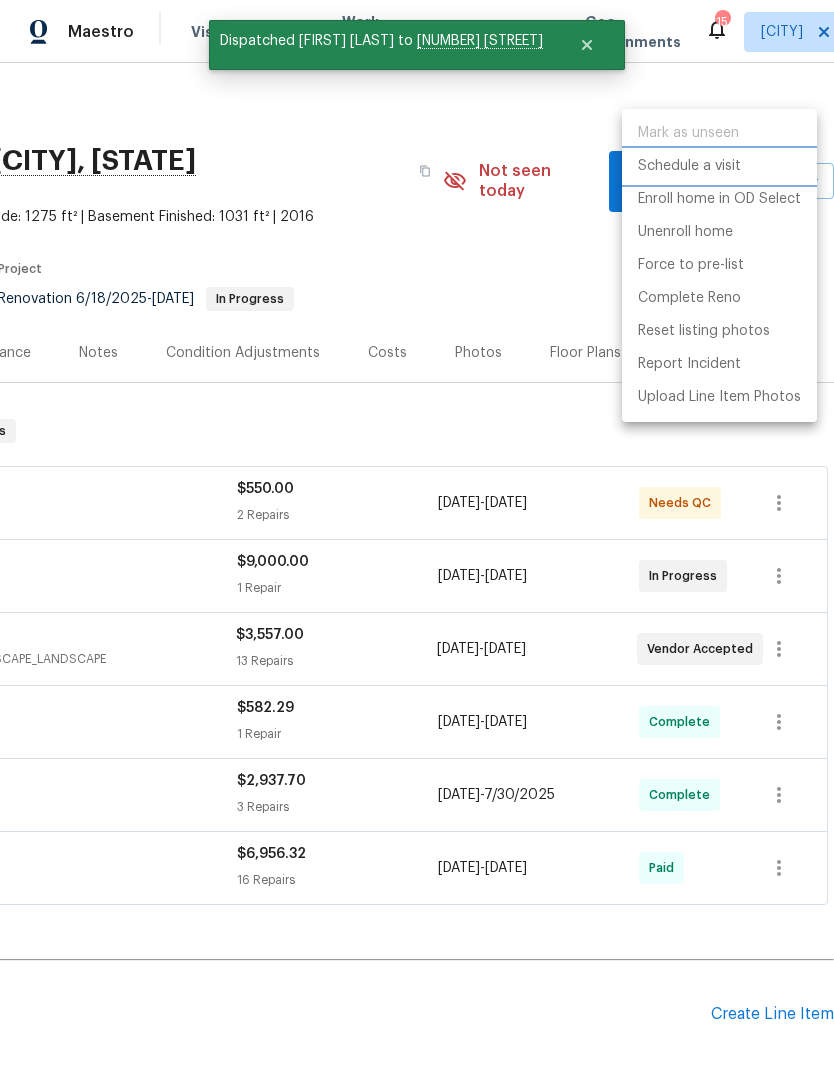 click on "Schedule a visit" at bounding box center [689, 166] 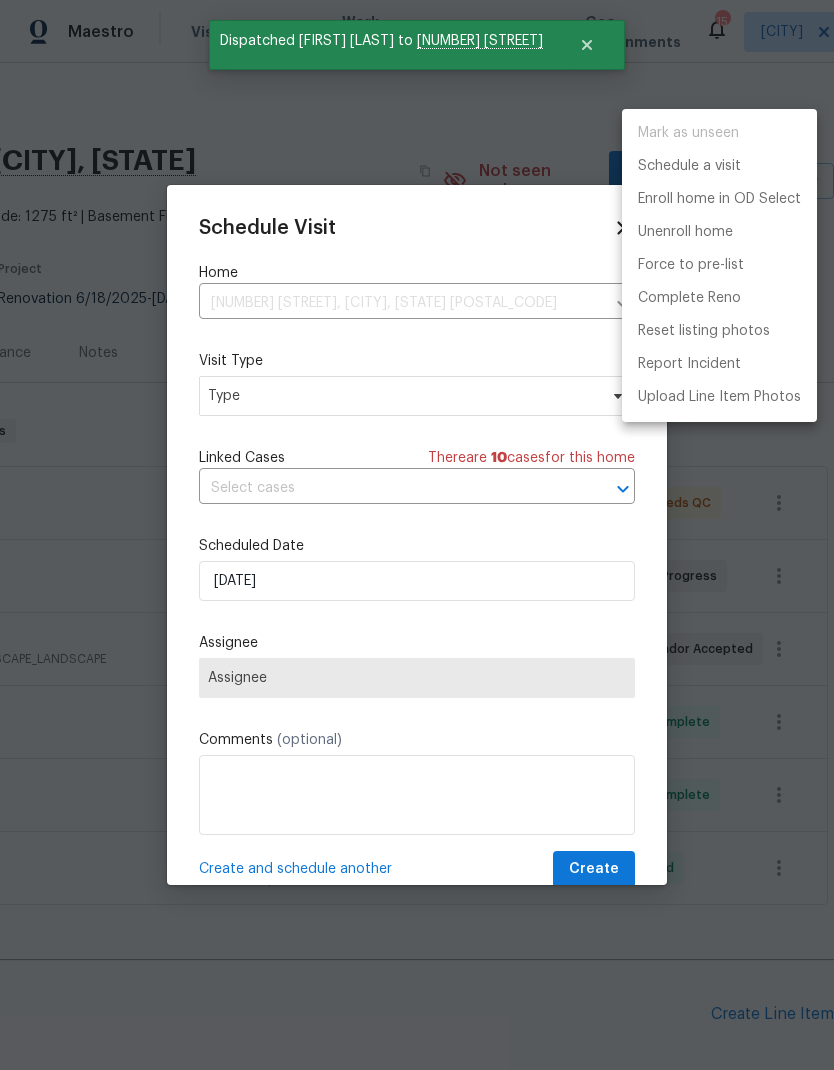 click at bounding box center (417, 535) 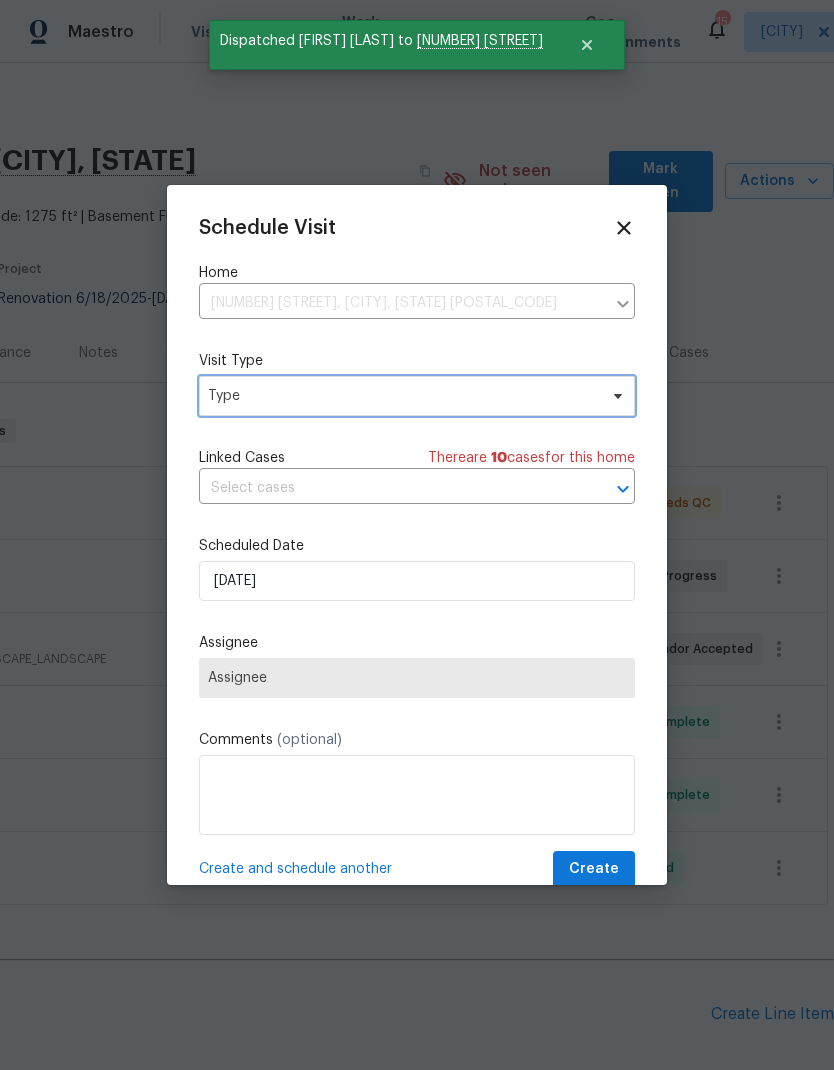 click on "Type" at bounding box center (417, 396) 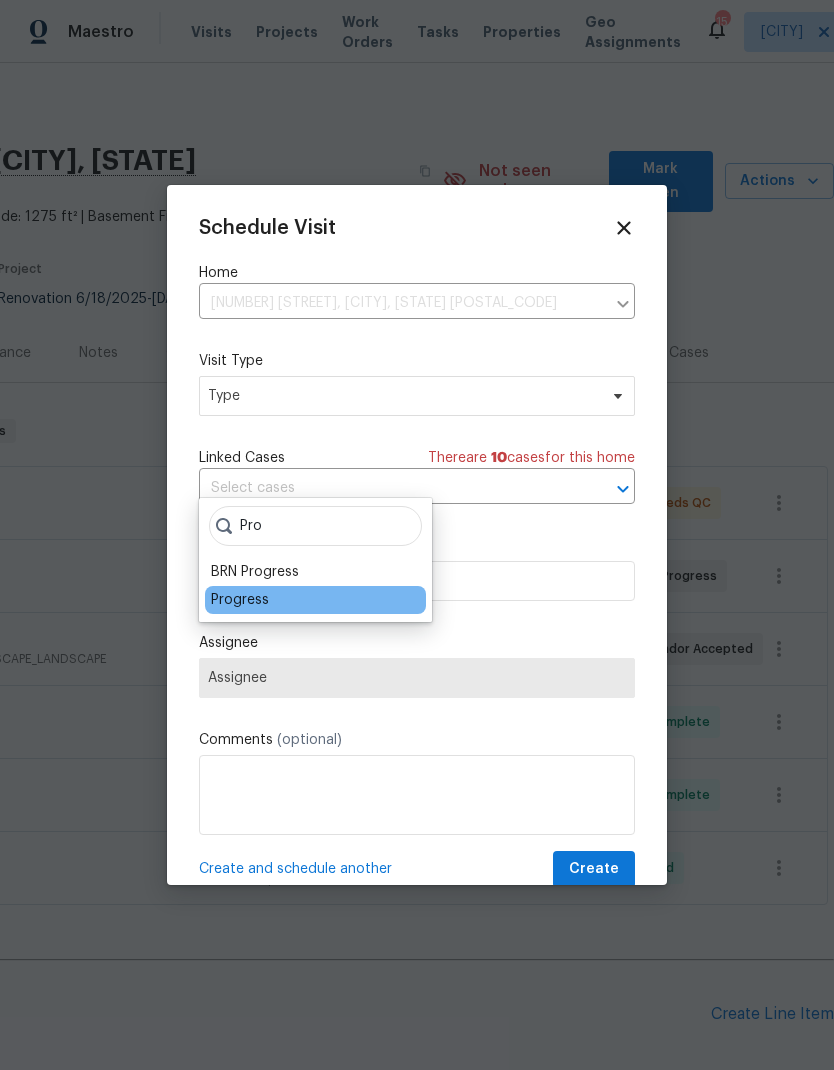 type on "Pro" 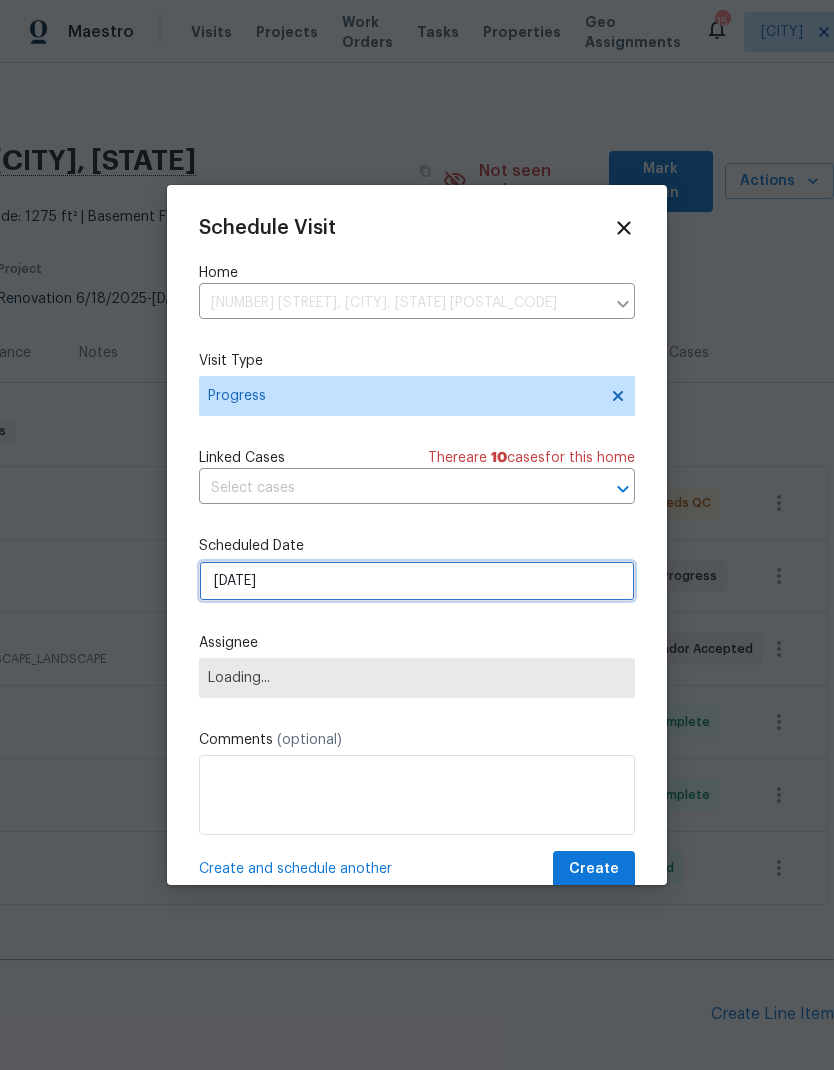 click on "8/7/2025" at bounding box center [417, 581] 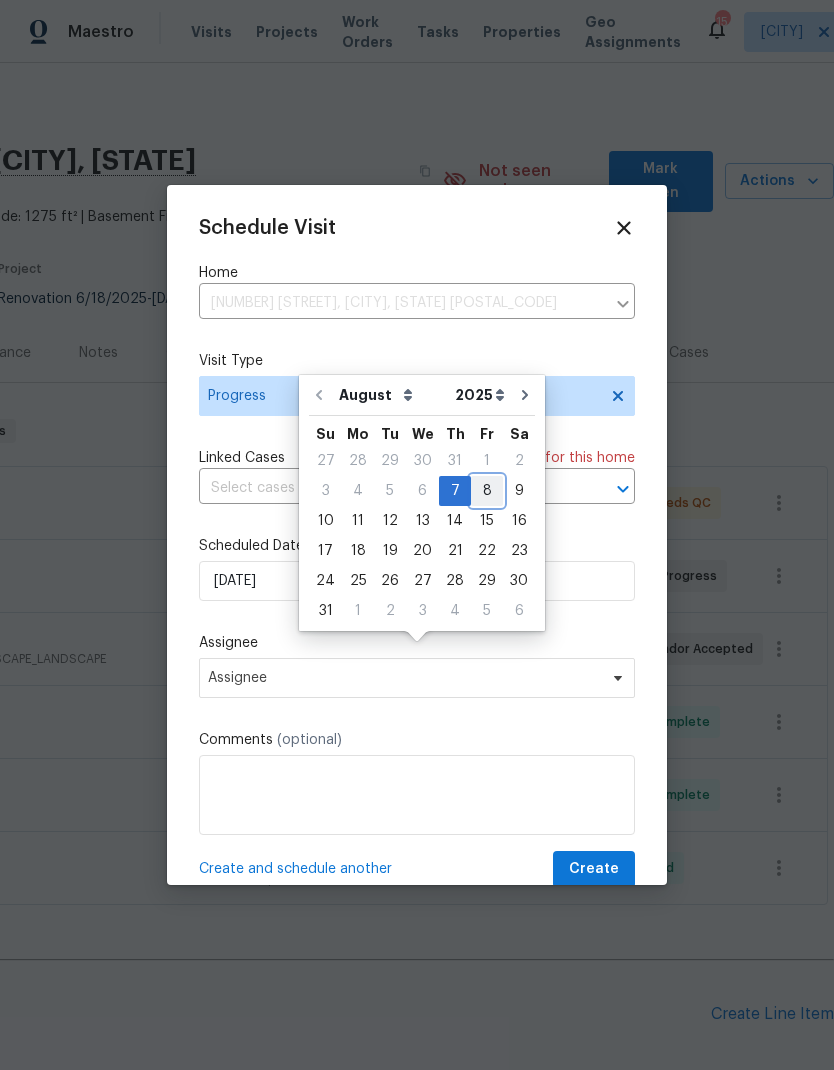 click on "8" at bounding box center [487, 491] 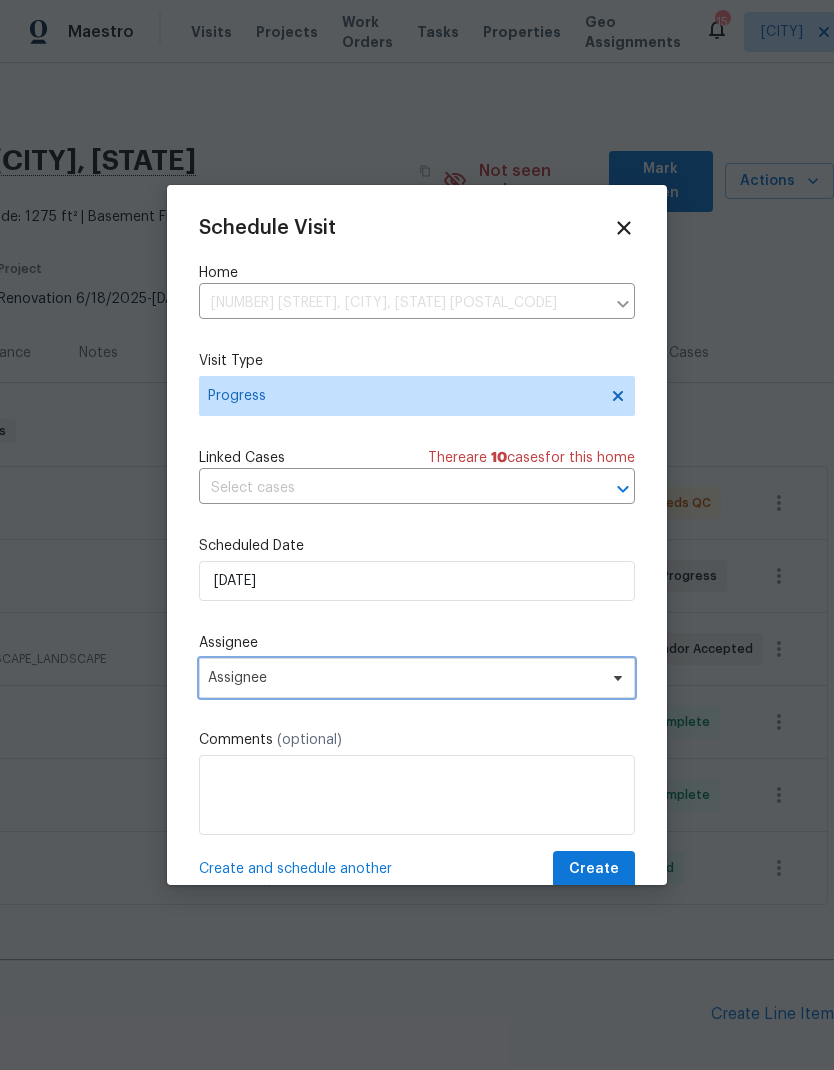 click on "Assignee" at bounding box center (404, 678) 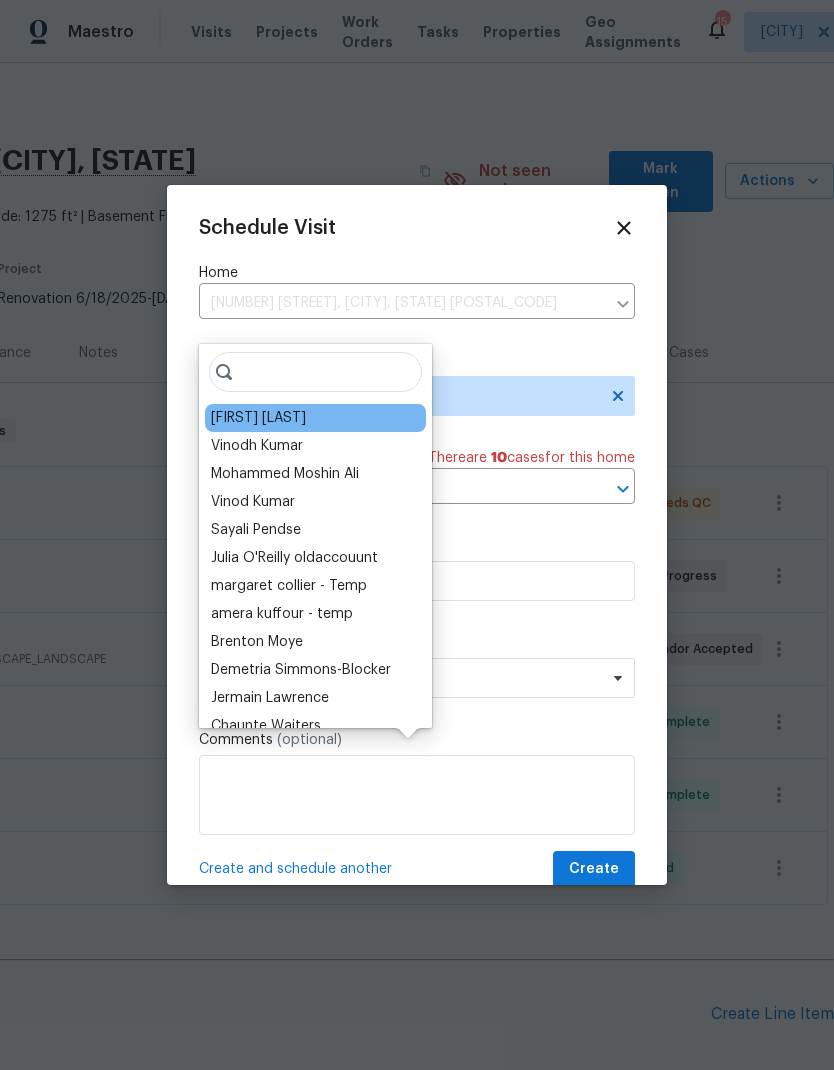 click on "[FIRST] [LAST]" at bounding box center [258, 418] 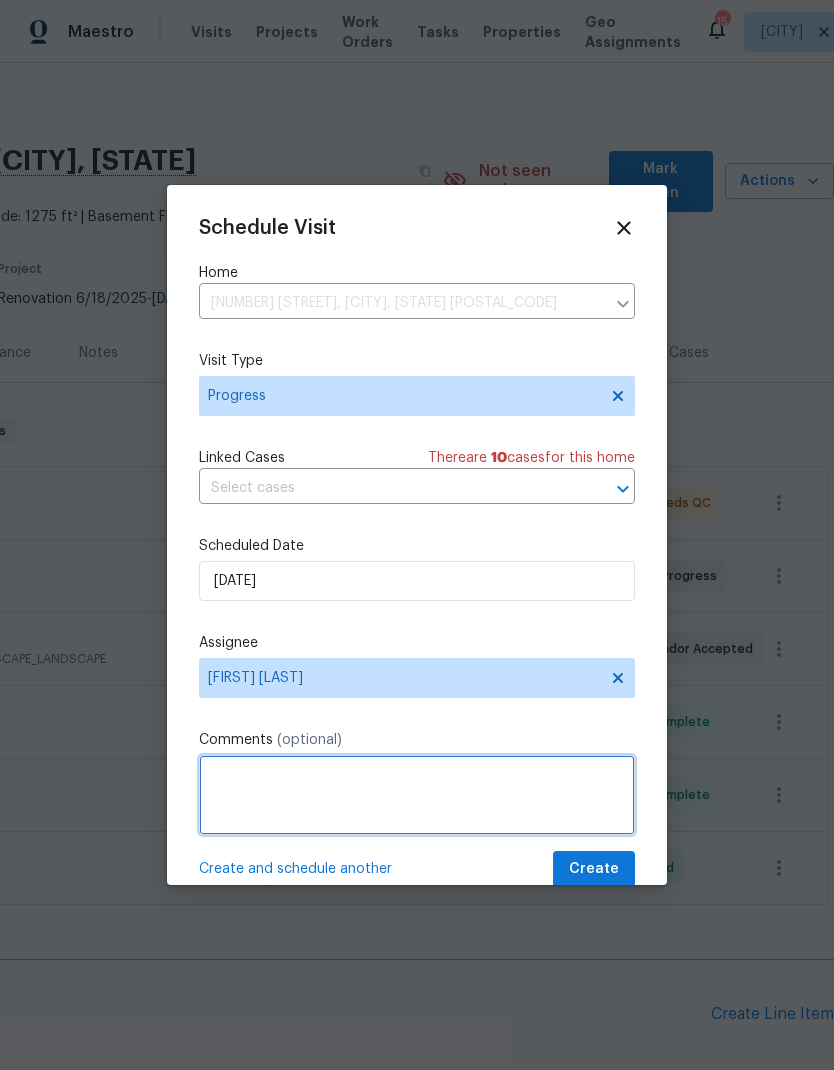 click at bounding box center (417, 795) 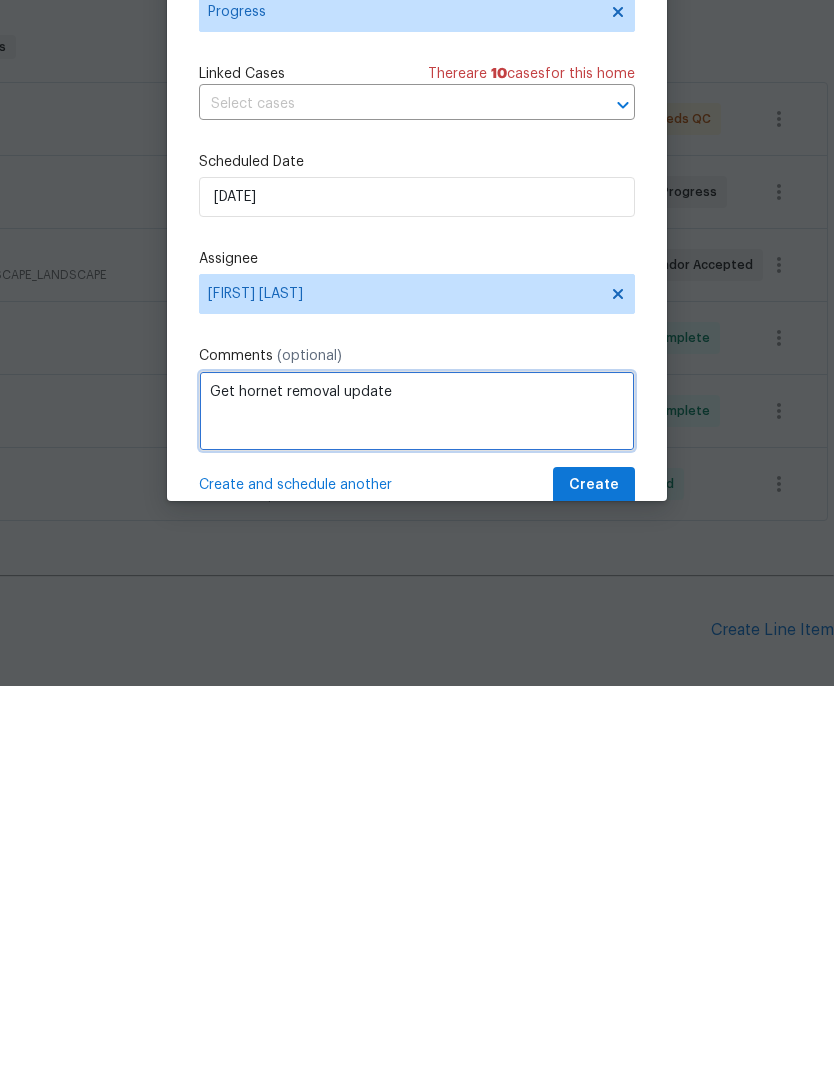 type on "Get hornet removal update" 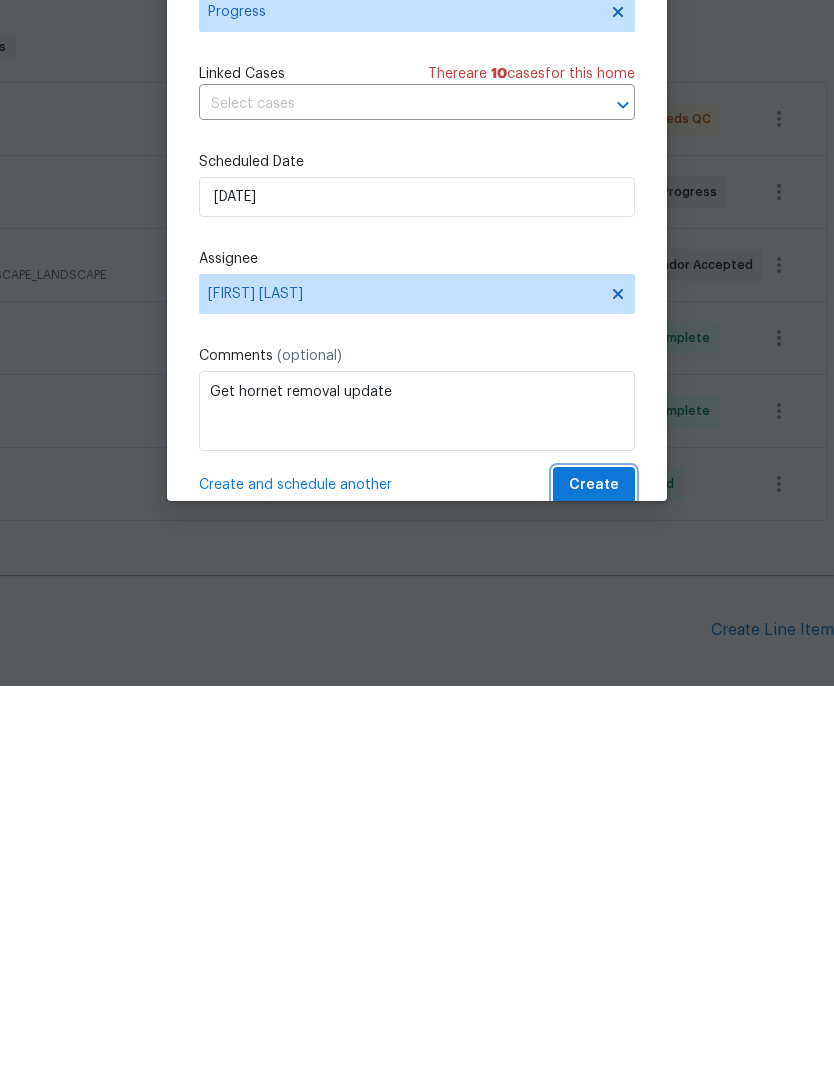 click on "Create" at bounding box center (594, 869) 